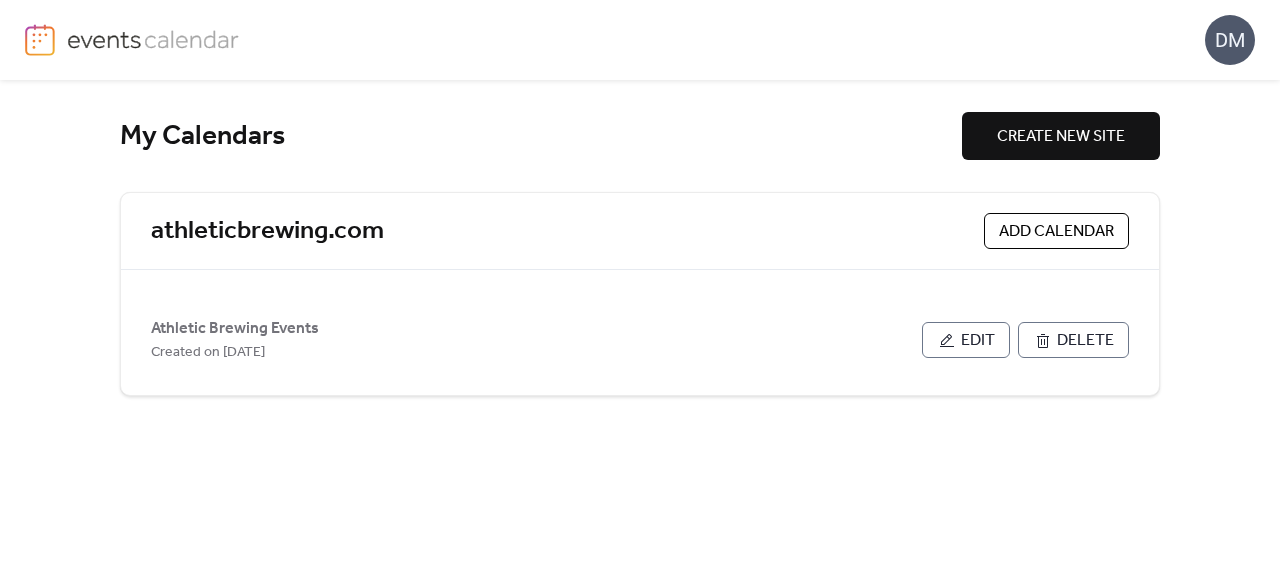 scroll, scrollTop: 0, scrollLeft: 0, axis: both 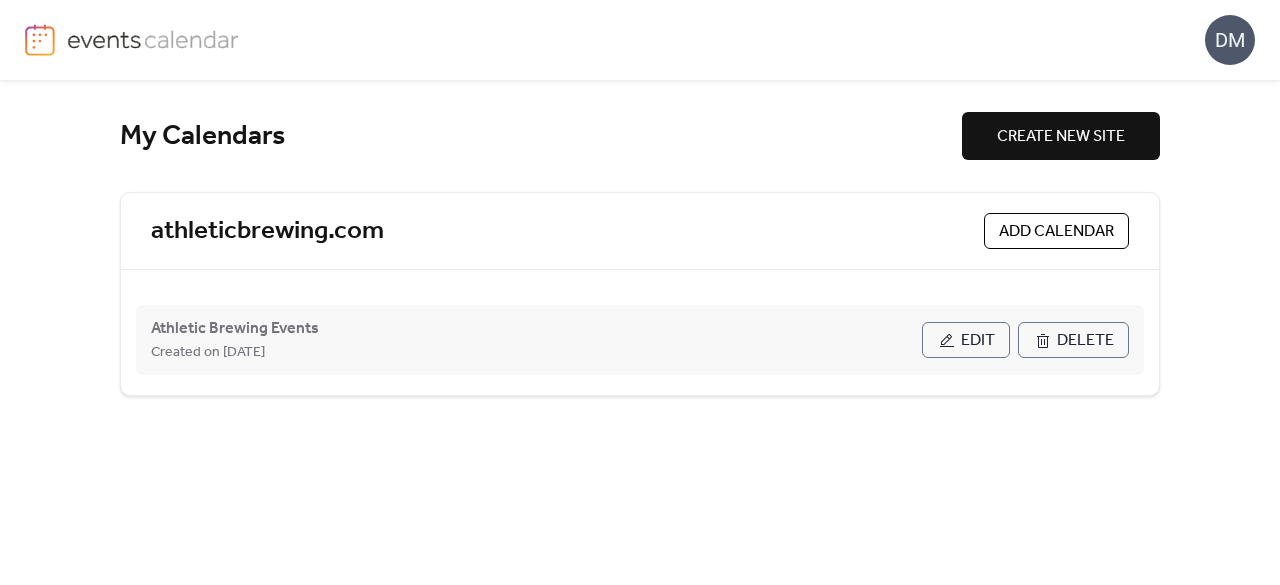 click on "Edit" at bounding box center [978, 341] 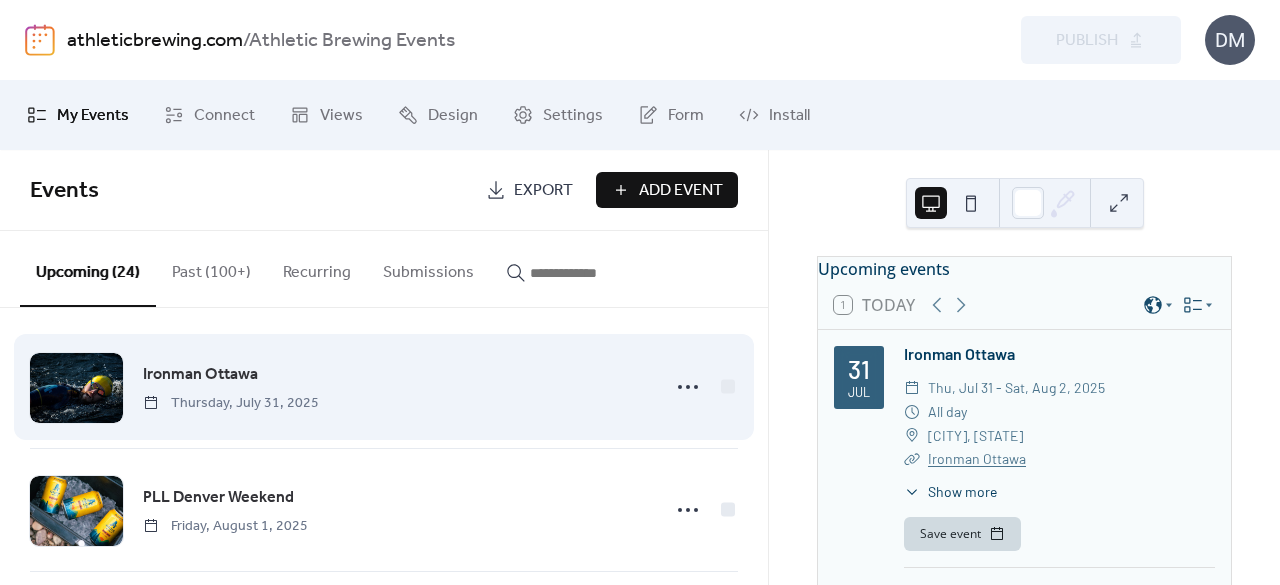 scroll, scrollTop: 0, scrollLeft: 0, axis: both 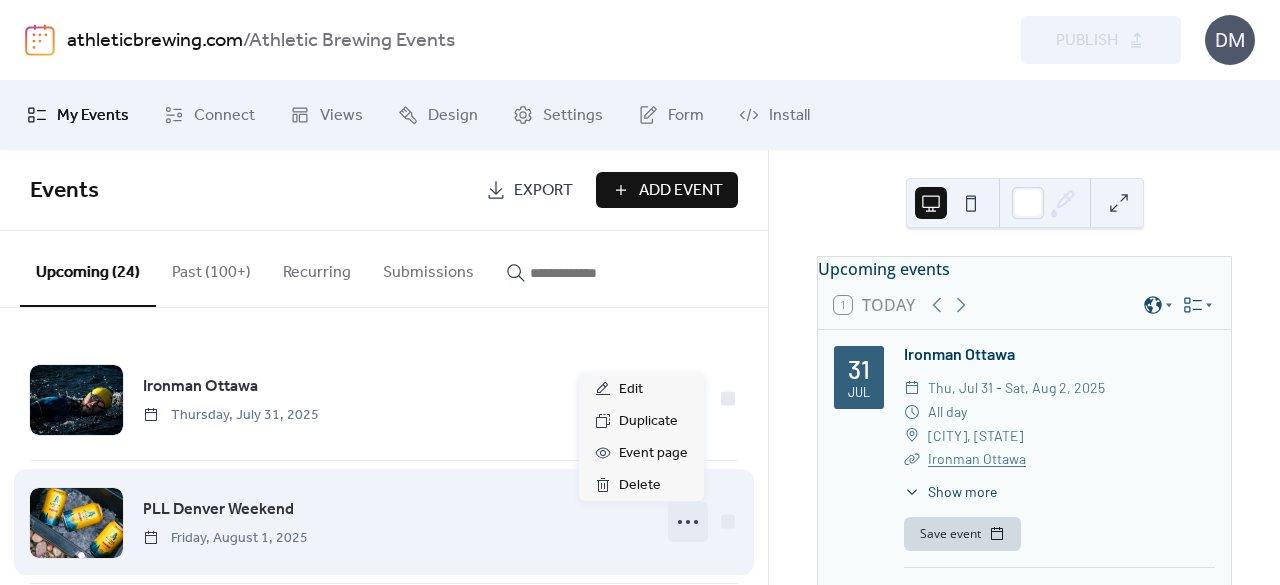 click 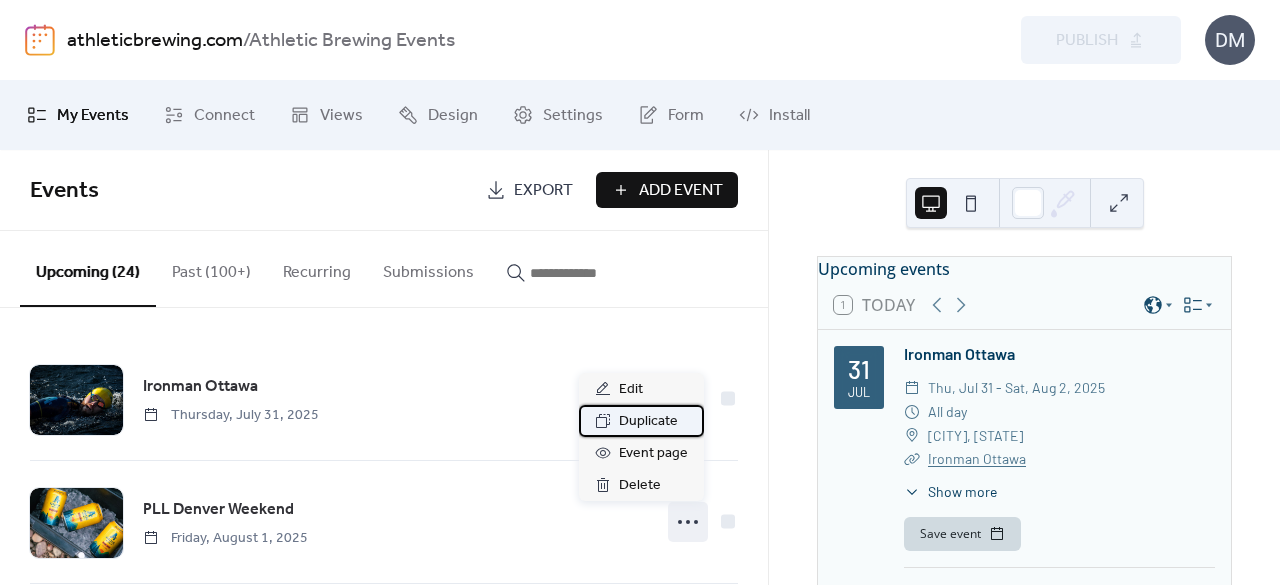 click on "Duplicate" at bounding box center [648, 422] 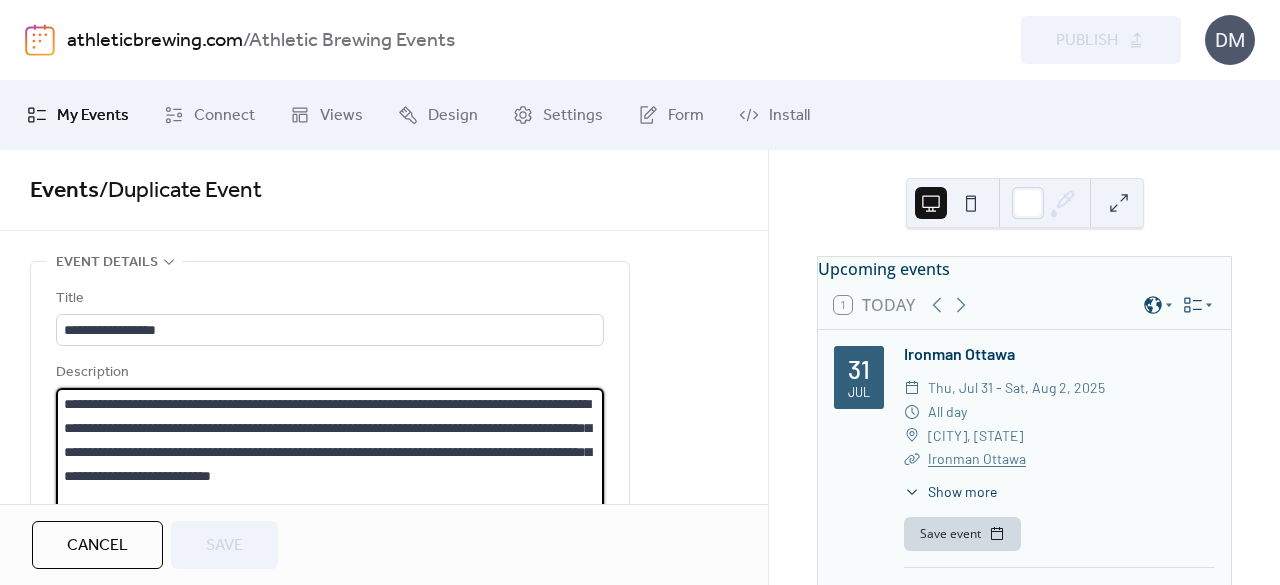 drag, startPoint x: 212, startPoint y: 503, endPoint x: 0, endPoint y: 353, distance: 259.69983 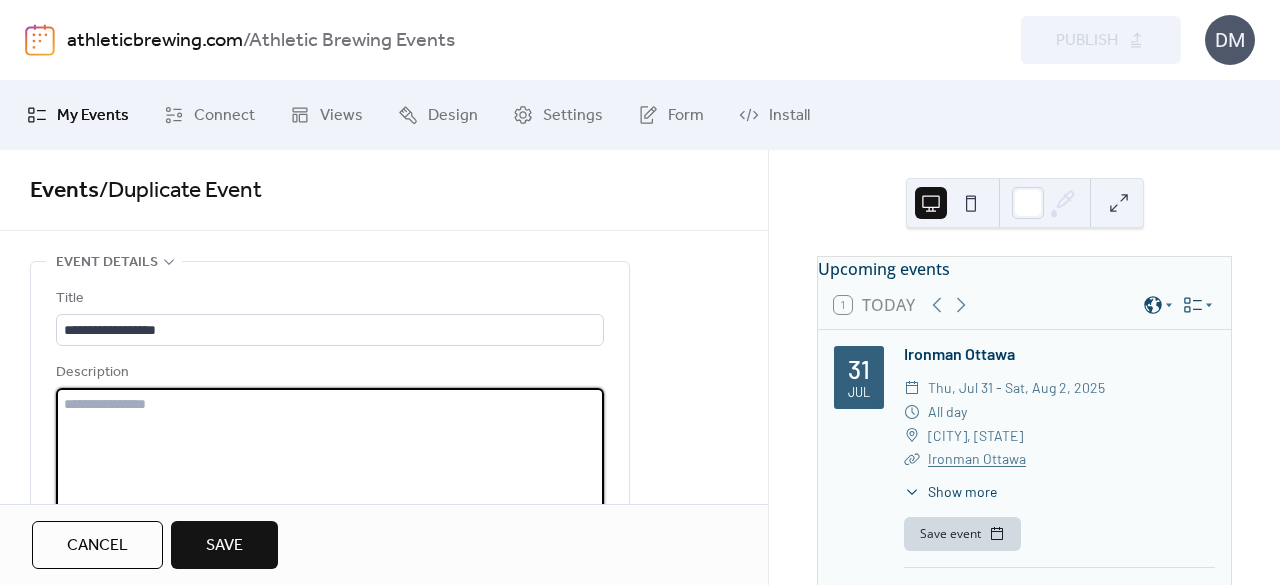 type 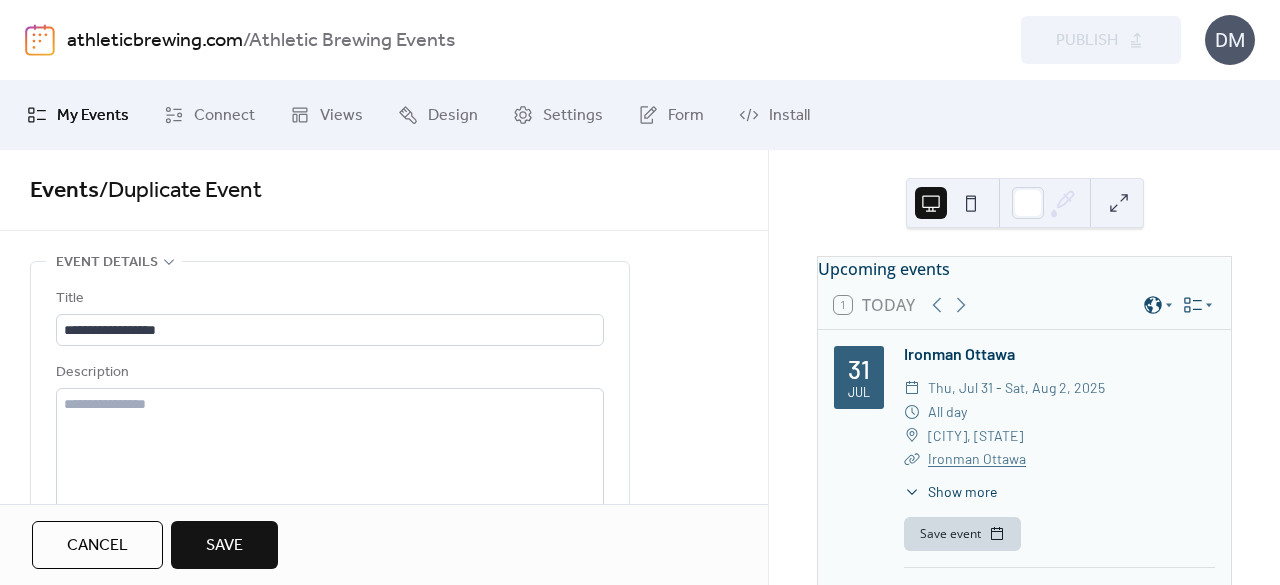 click on "Title" at bounding box center [328, 299] 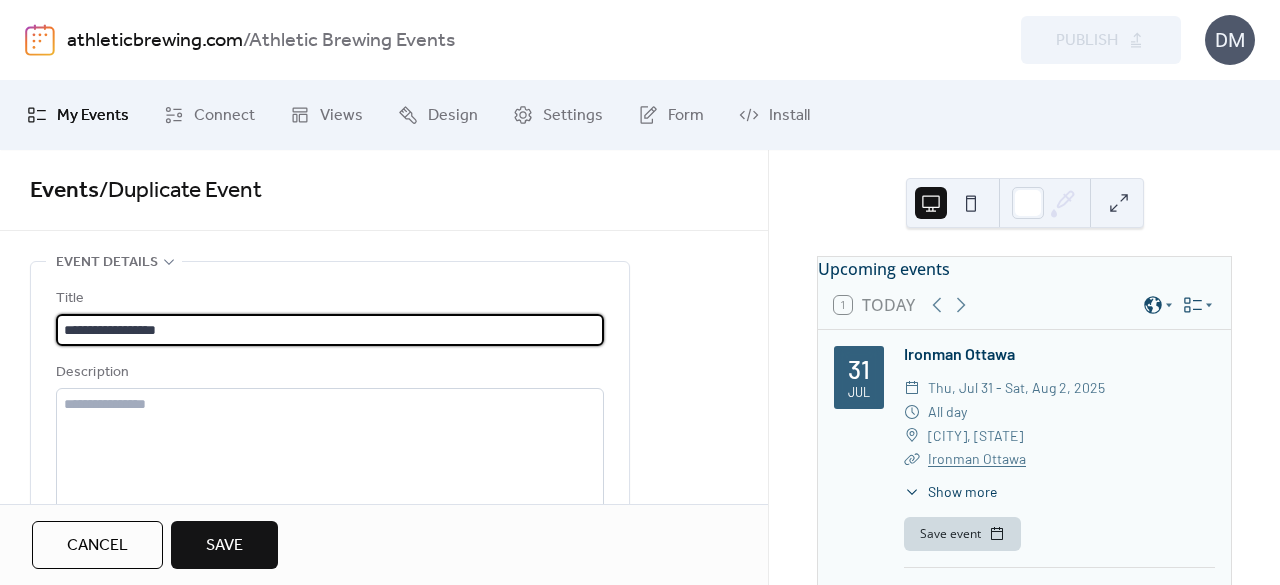 drag, startPoint x: 344, startPoint y: 322, endPoint x: 83, endPoint y: 315, distance: 261.09384 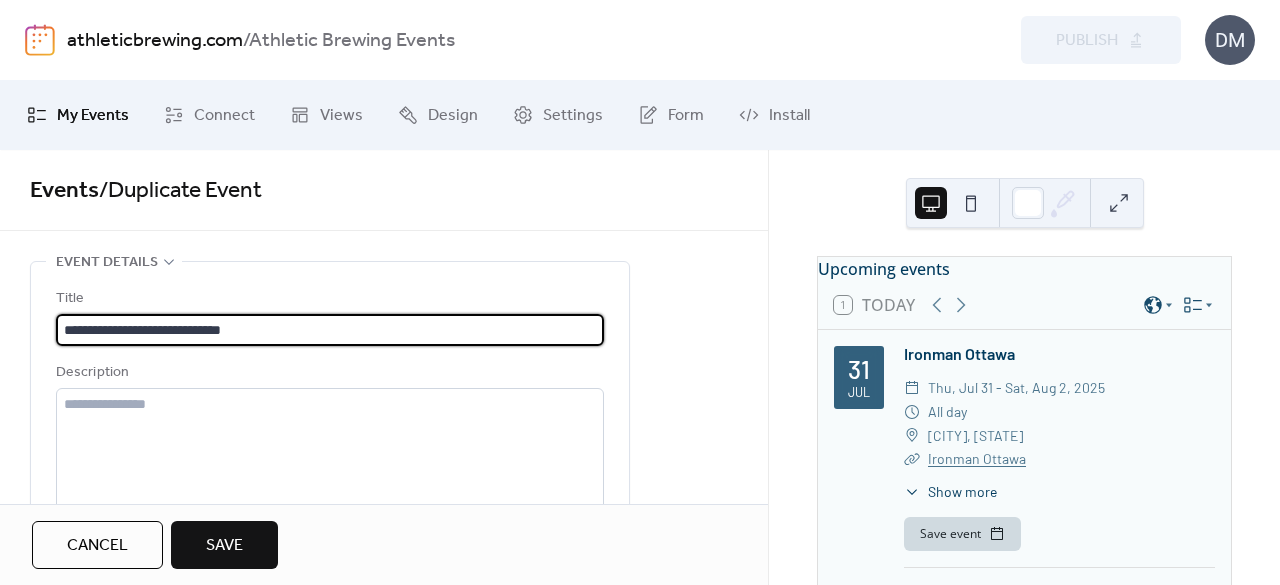 type on "**********" 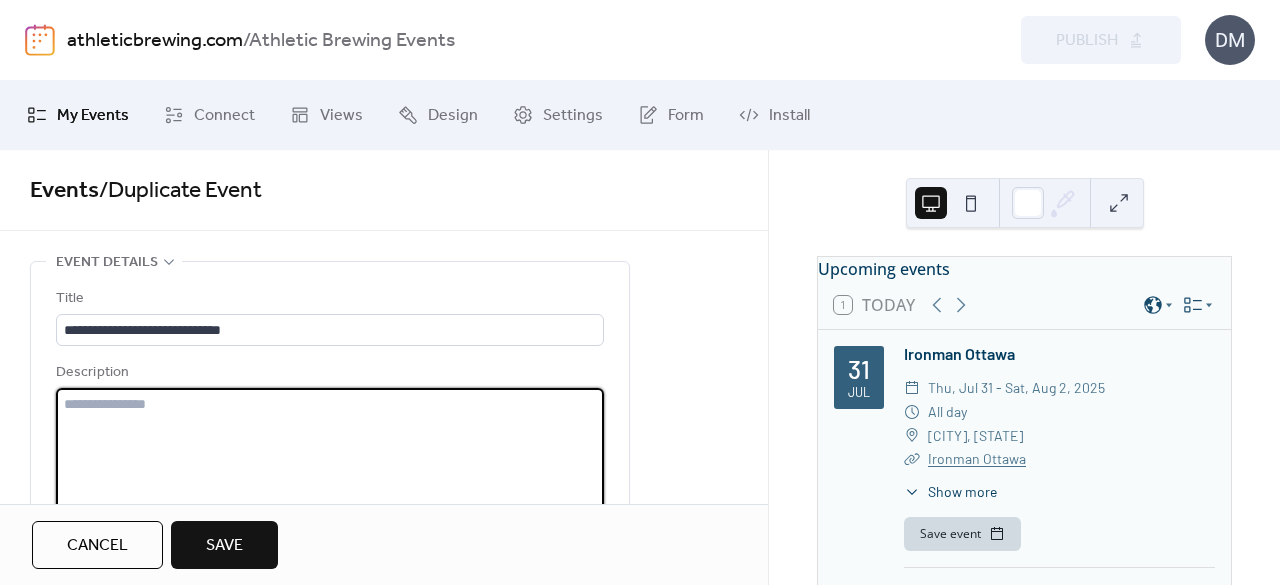 type 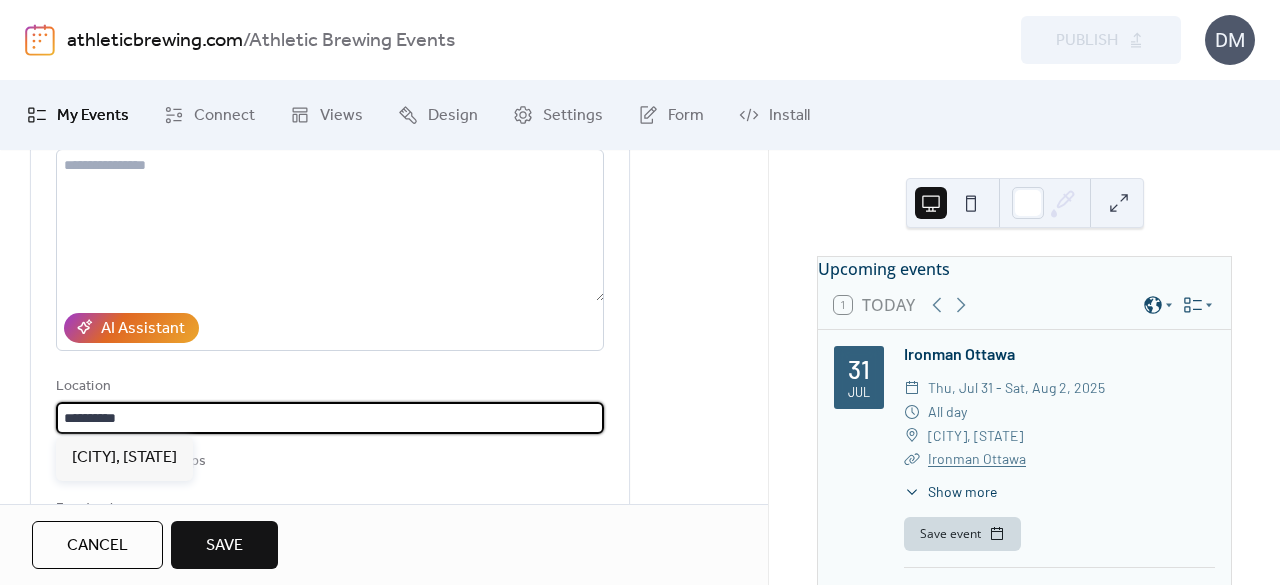 drag, startPoint x: 162, startPoint y: 417, endPoint x: 10, endPoint y: 395, distance: 153.58385 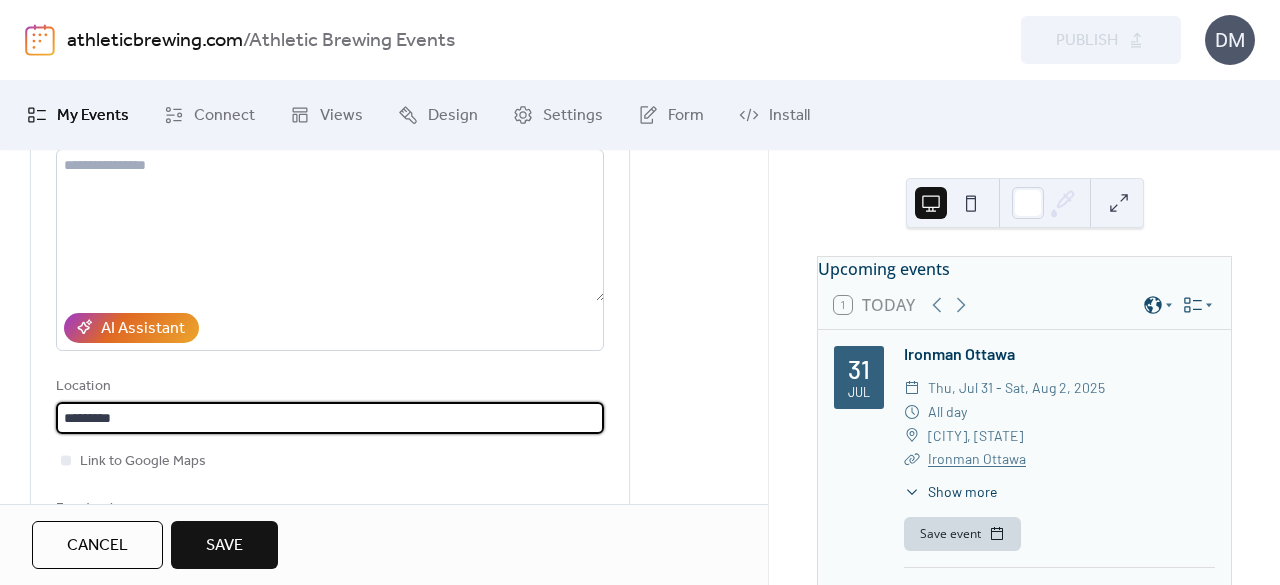 type on "*********" 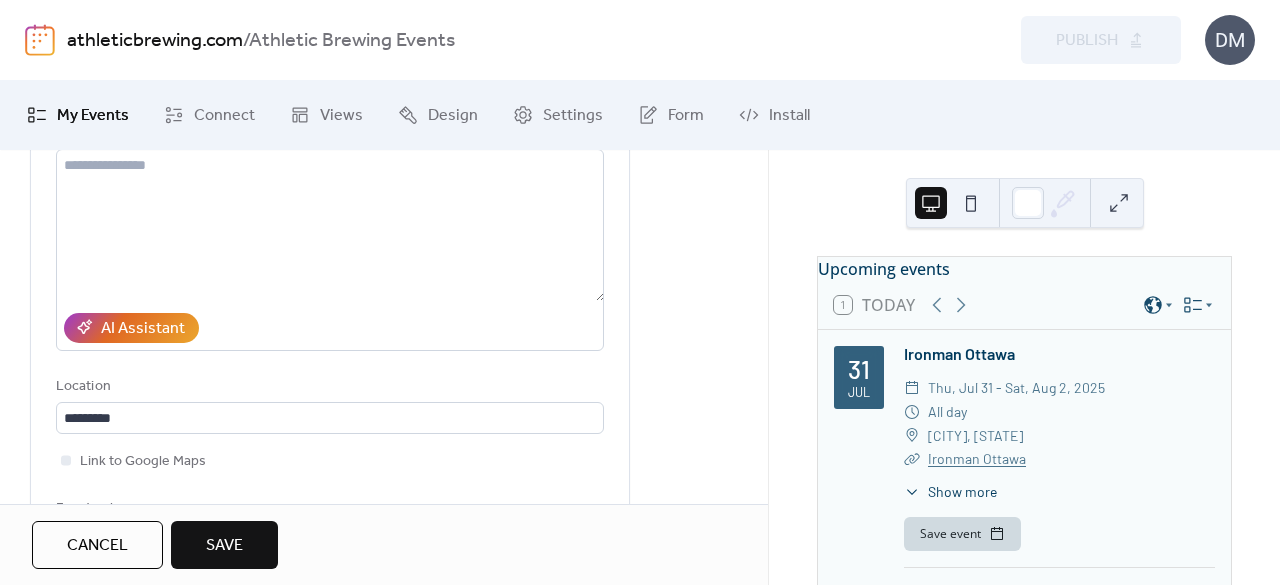 click on "**********" at bounding box center [384, 749] 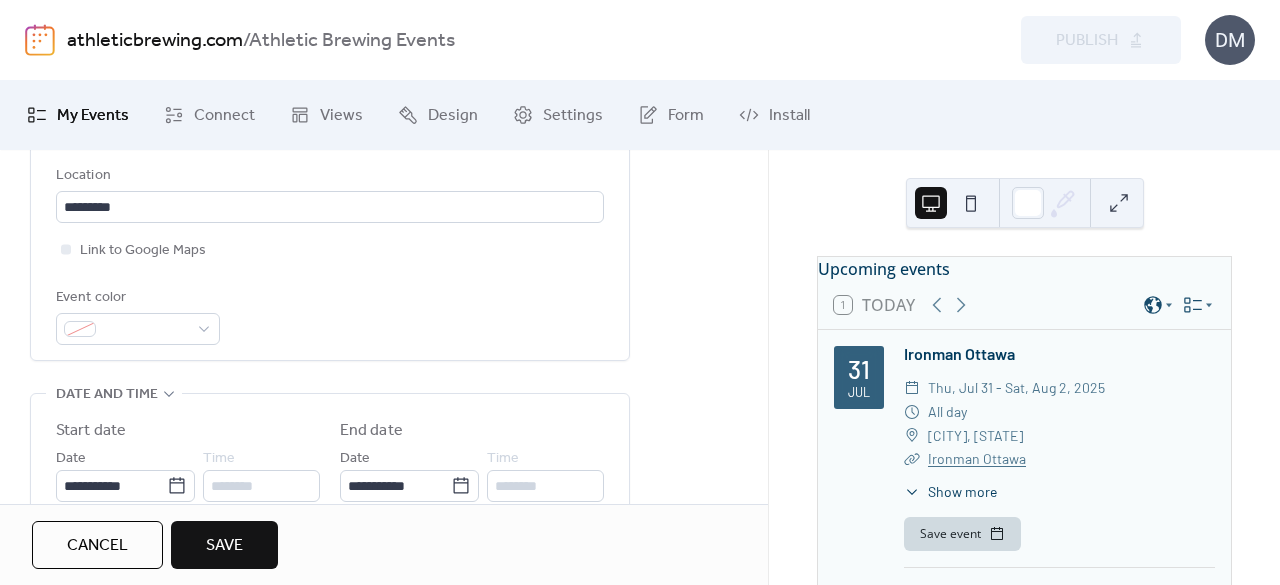 scroll, scrollTop: 577, scrollLeft: 0, axis: vertical 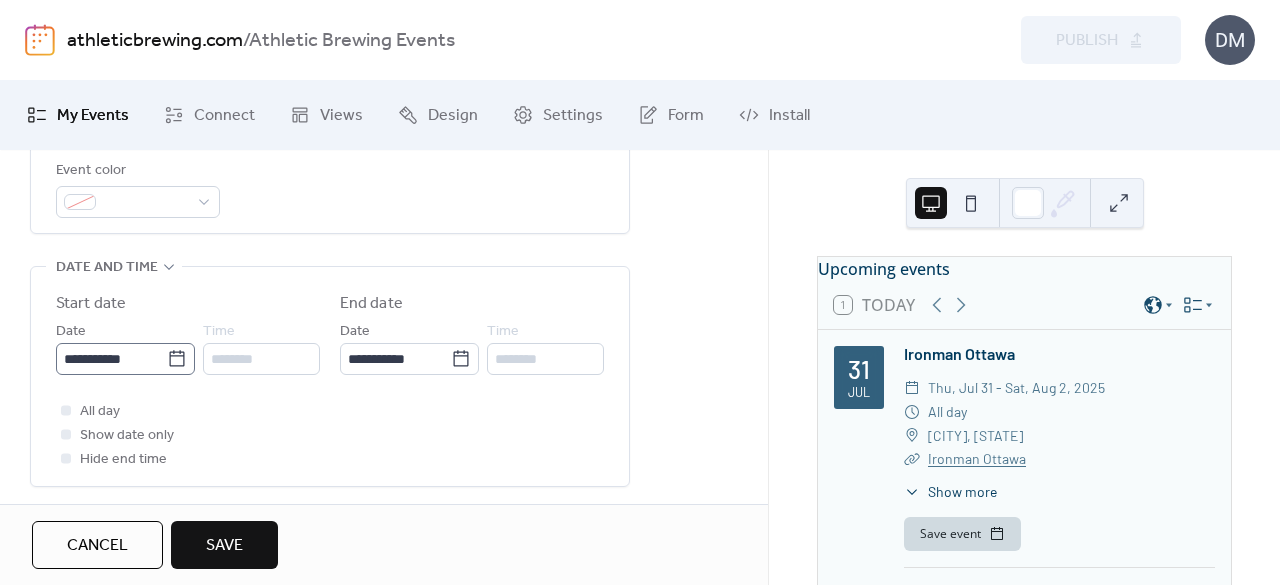click 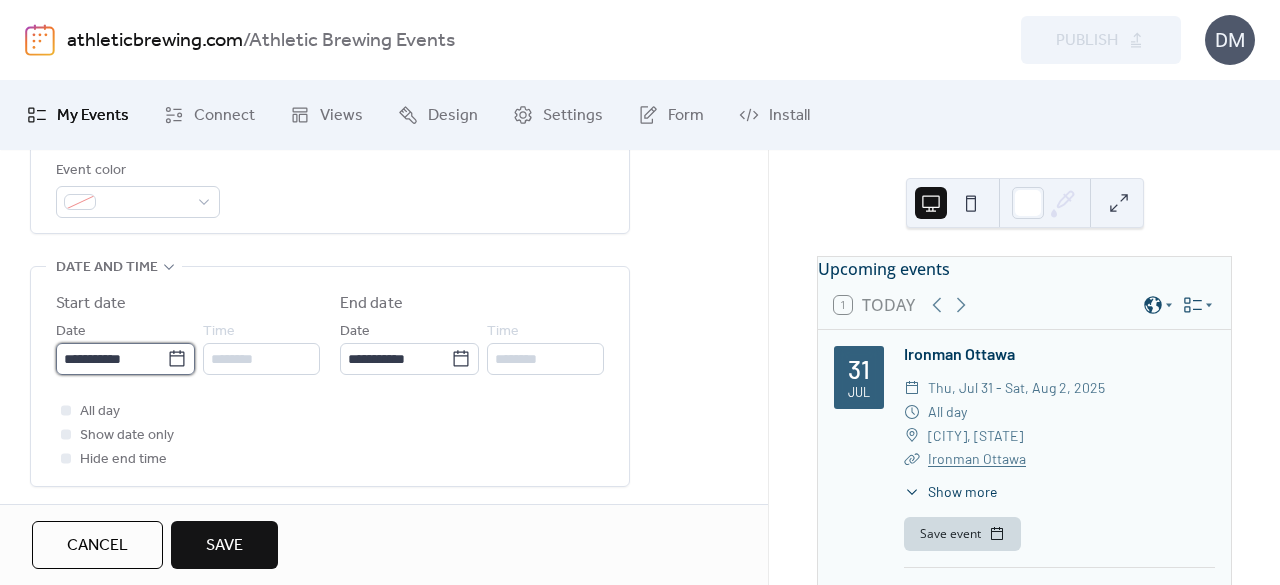 click on "**********" at bounding box center [111, 359] 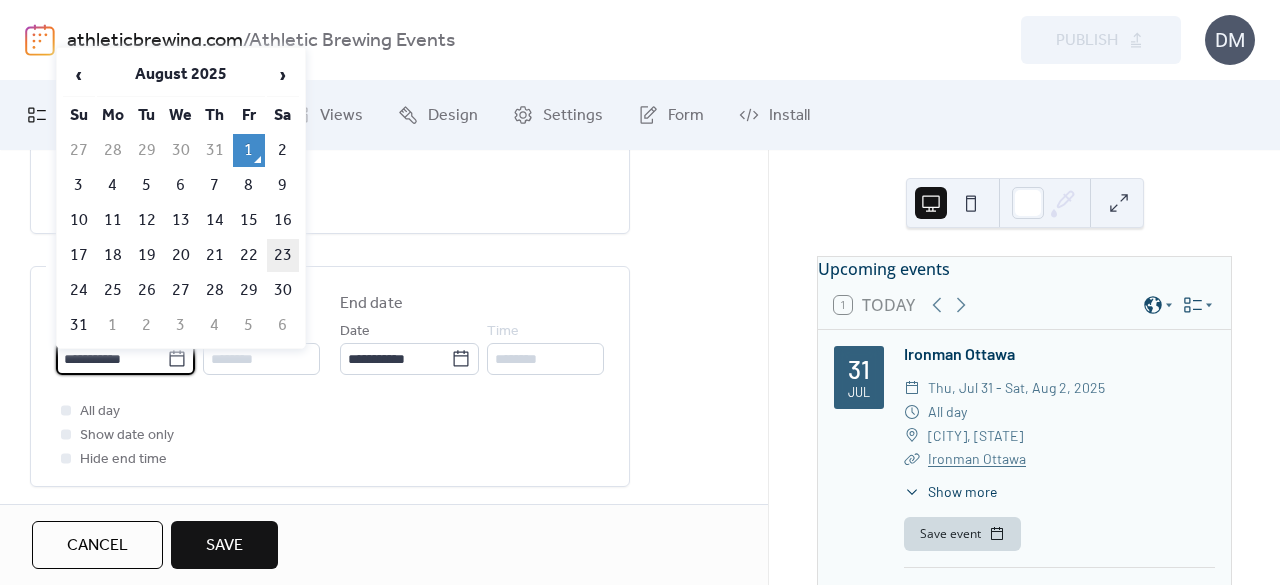 click on "23" at bounding box center (283, 255) 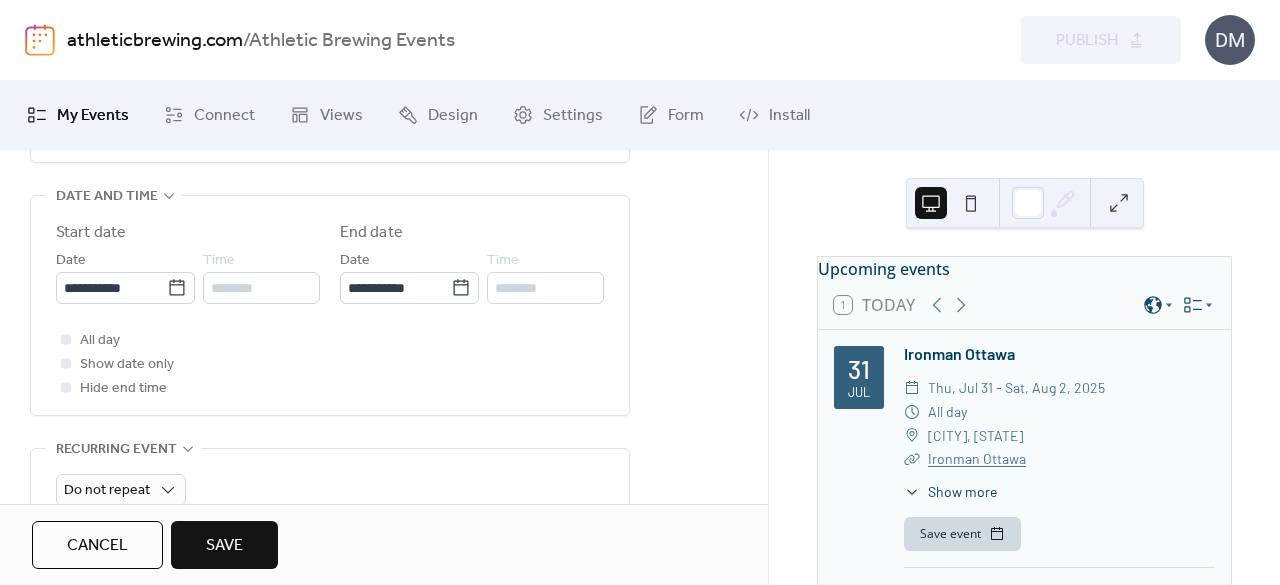 scroll, scrollTop: 649, scrollLeft: 0, axis: vertical 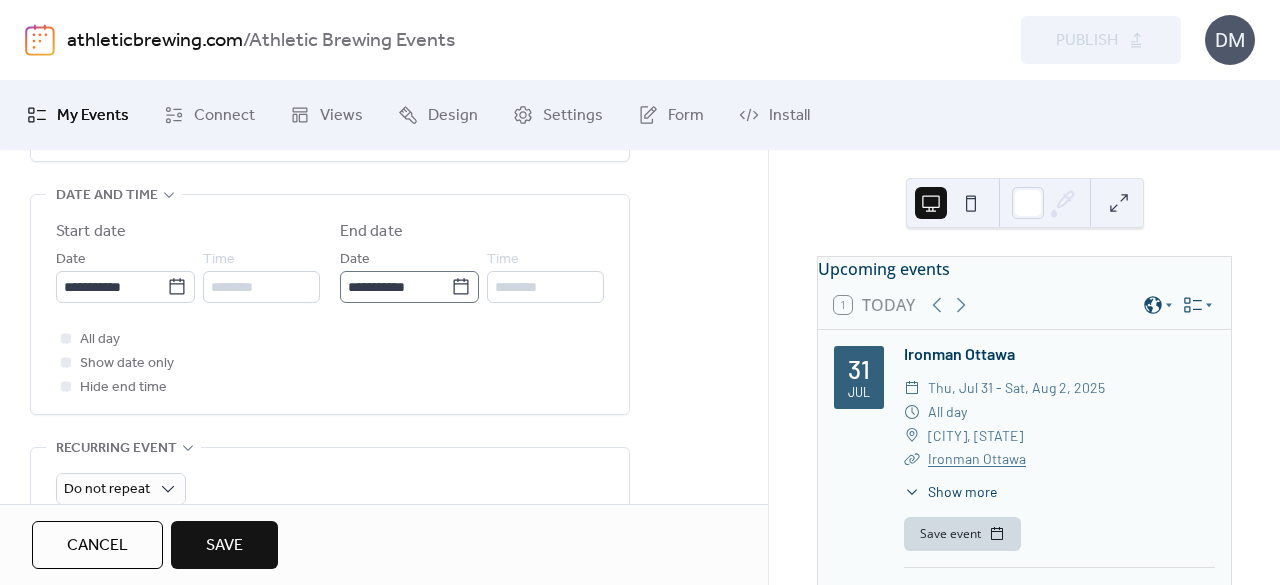 click 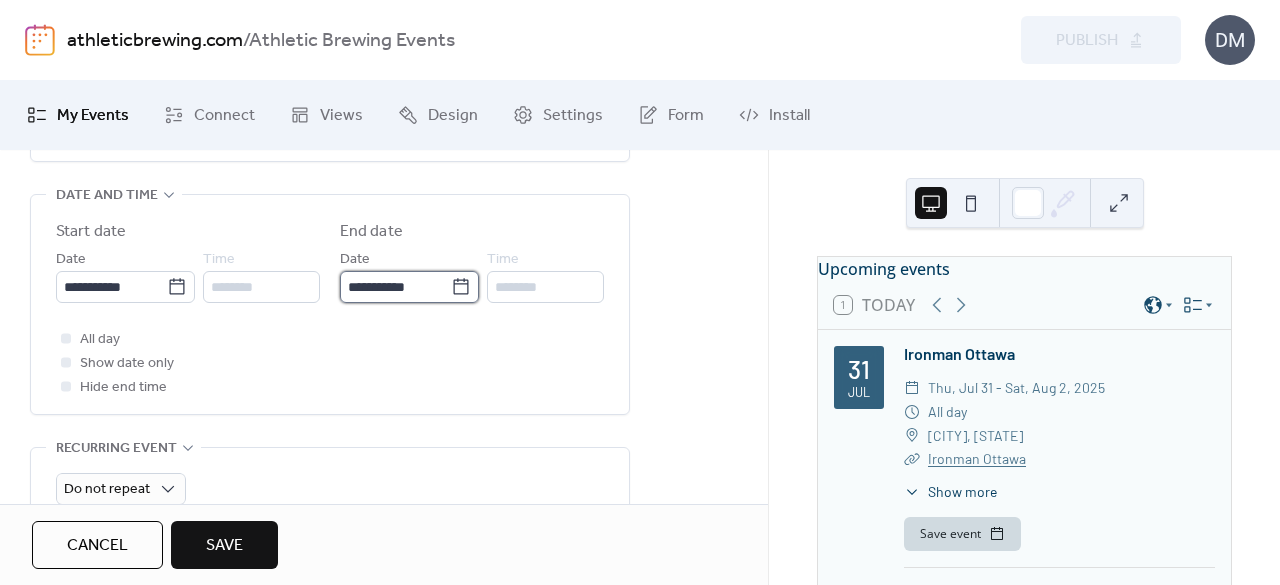 click on "**********" at bounding box center [395, 287] 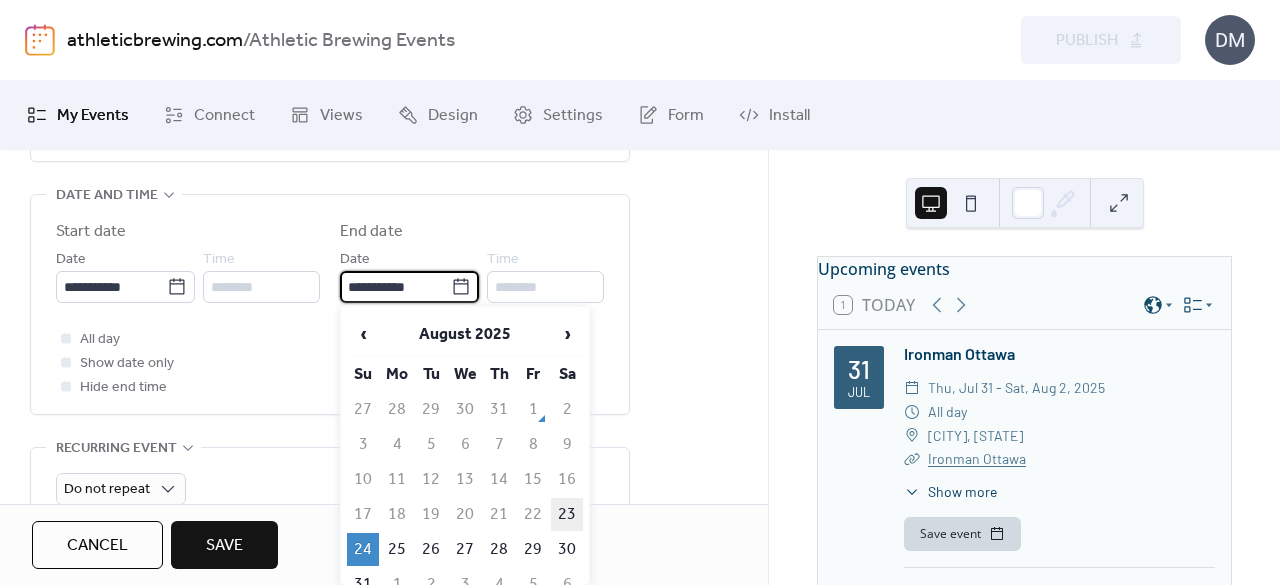 click on "23" at bounding box center [567, 514] 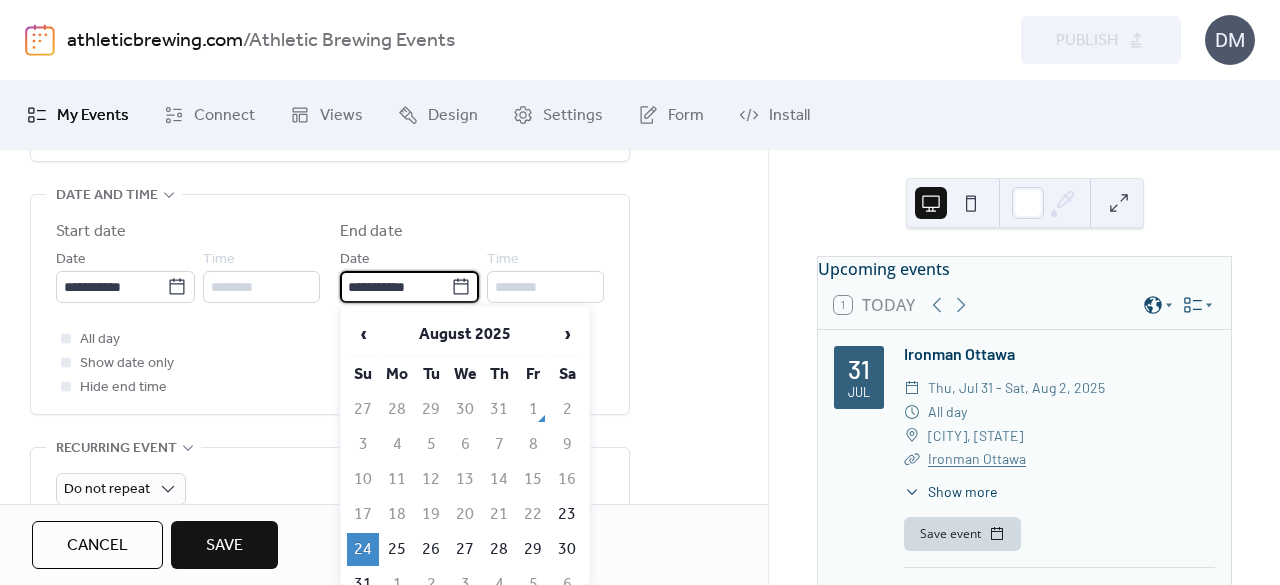 type on "**********" 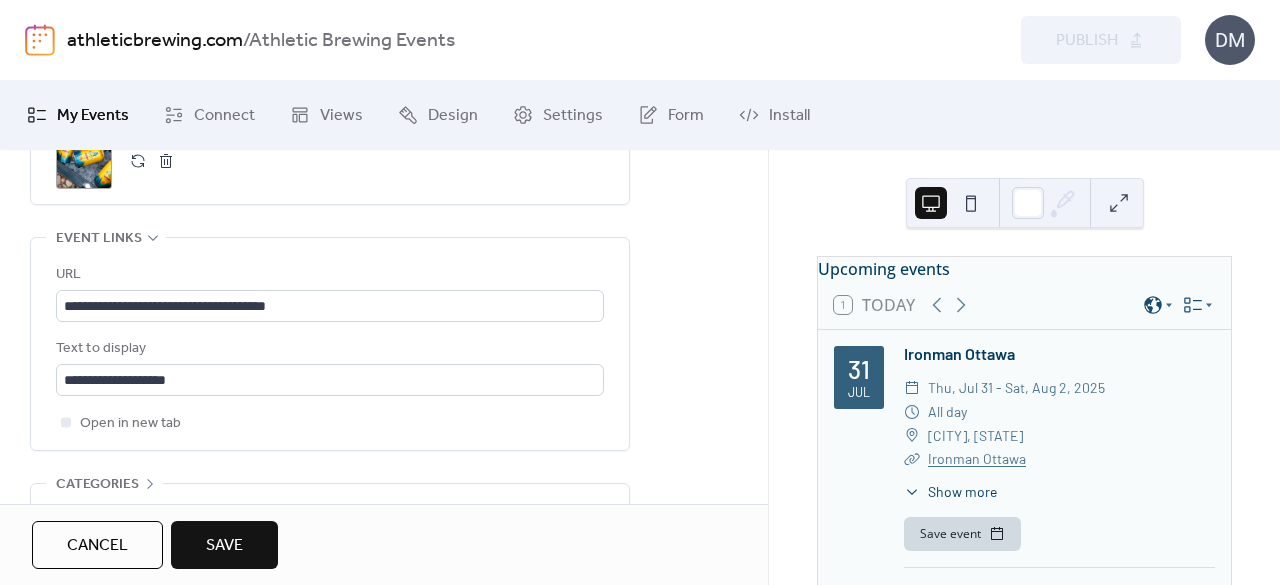 scroll, scrollTop: 1107, scrollLeft: 0, axis: vertical 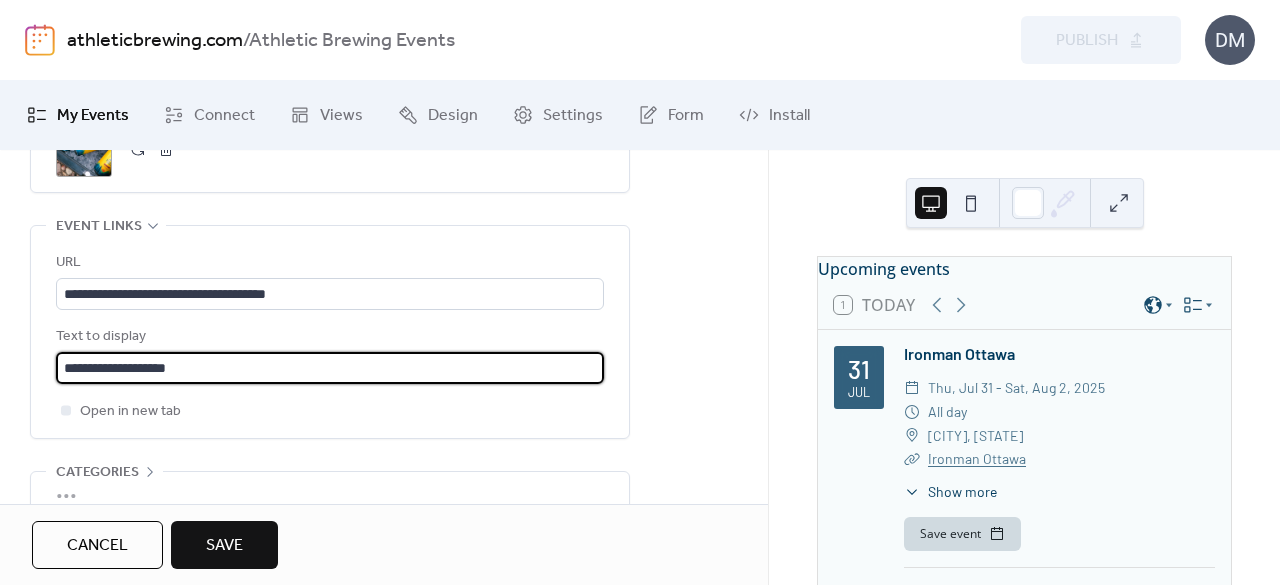 drag, startPoint x: 236, startPoint y: 359, endPoint x: 91, endPoint y: 359, distance: 145 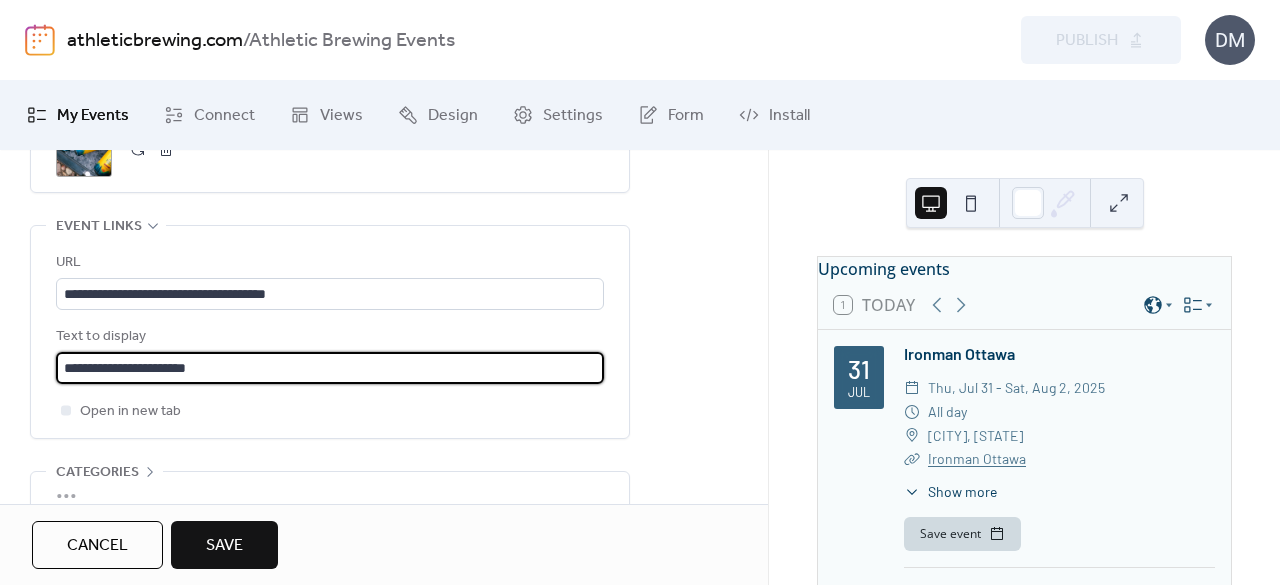 type on "**********" 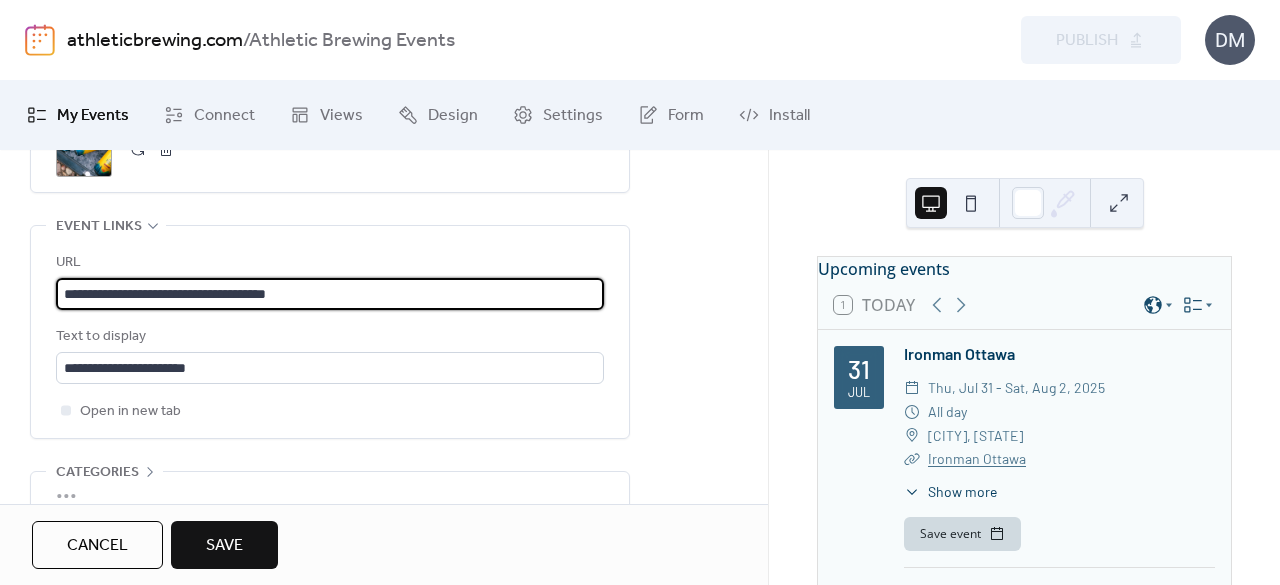 drag, startPoint x: 356, startPoint y: 289, endPoint x: 0, endPoint y: 234, distance: 360.22354 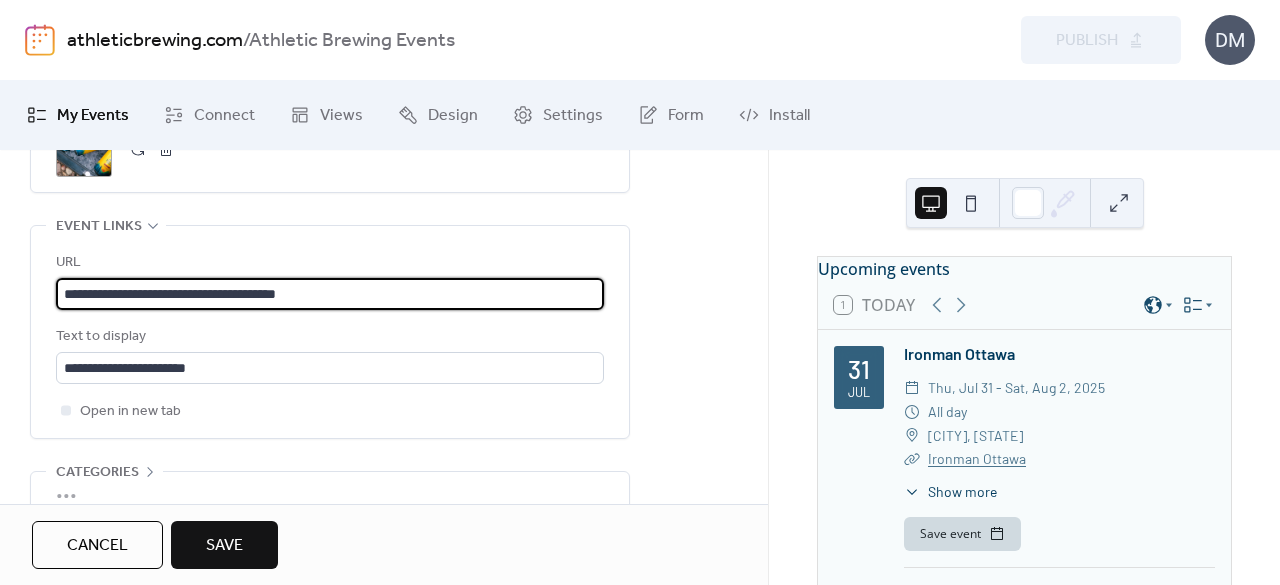 scroll, scrollTop: 1, scrollLeft: 0, axis: vertical 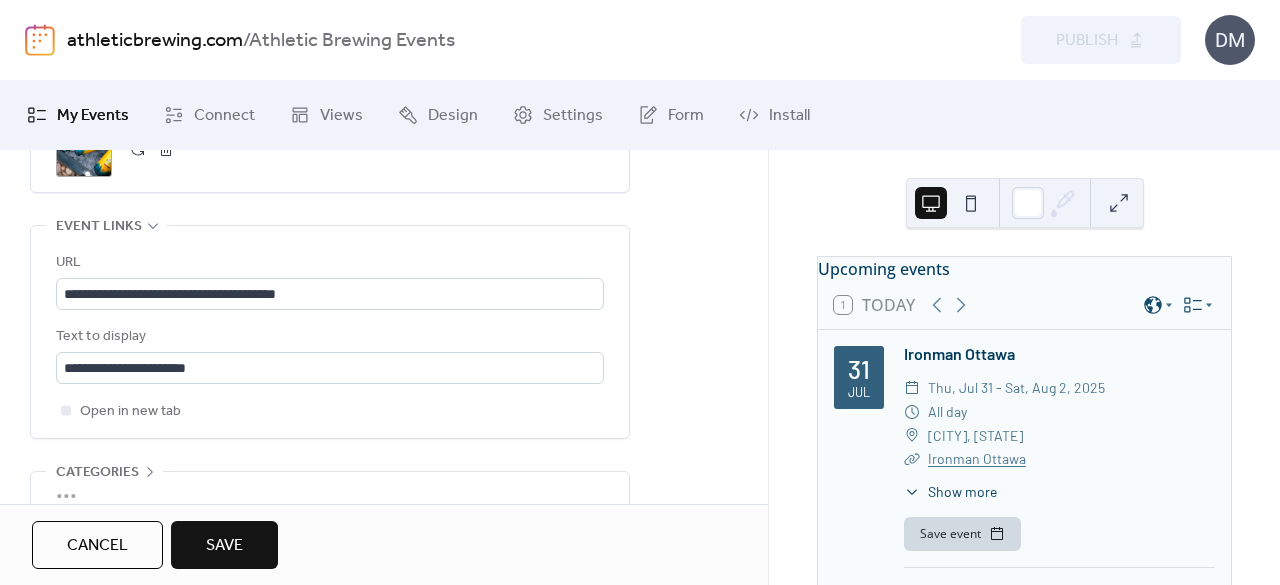 click on "**********" at bounding box center [384, -119] 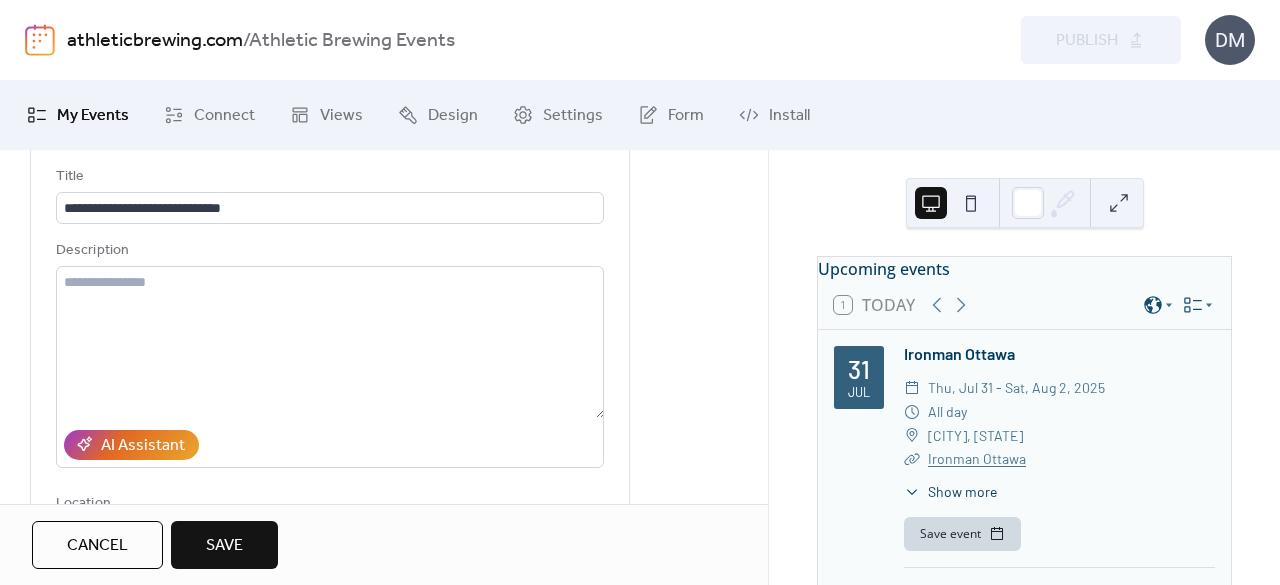 scroll, scrollTop: 0, scrollLeft: 0, axis: both 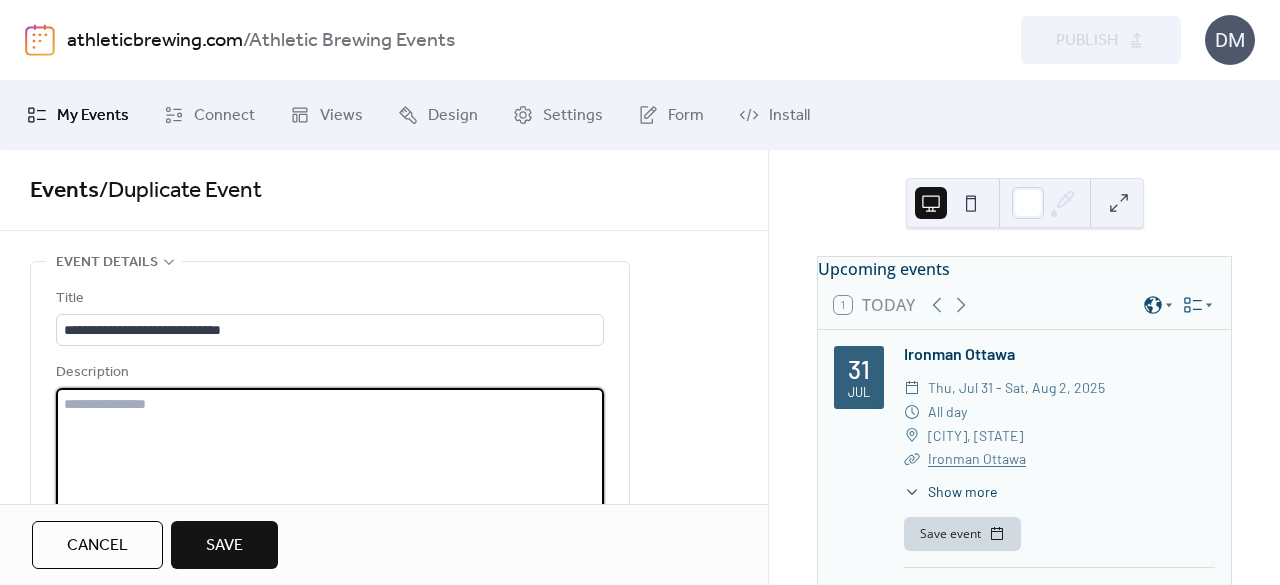 click at bounding box center [330, 464] 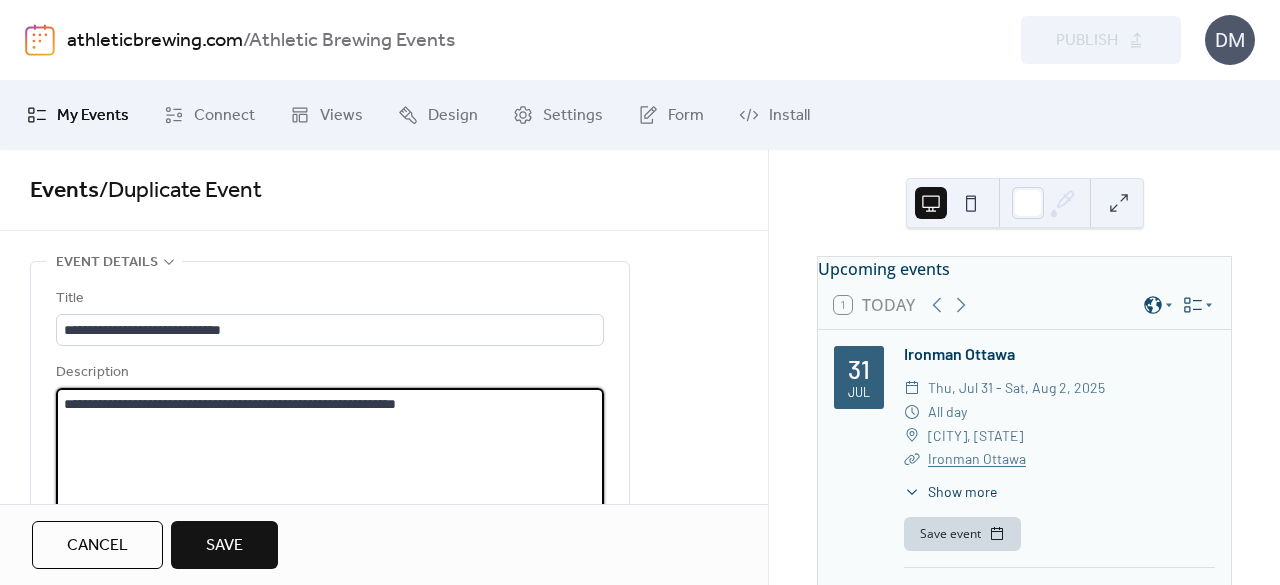 scroll, scrollTop: 264, scrollLeft: 0, axis: vertical 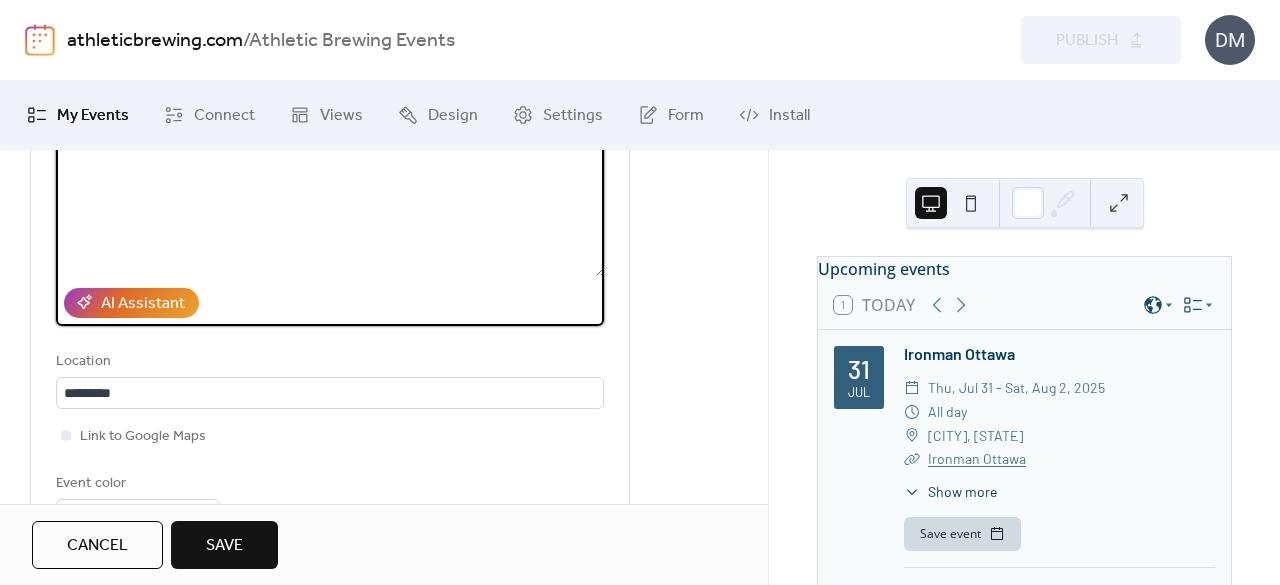 type on "**********" 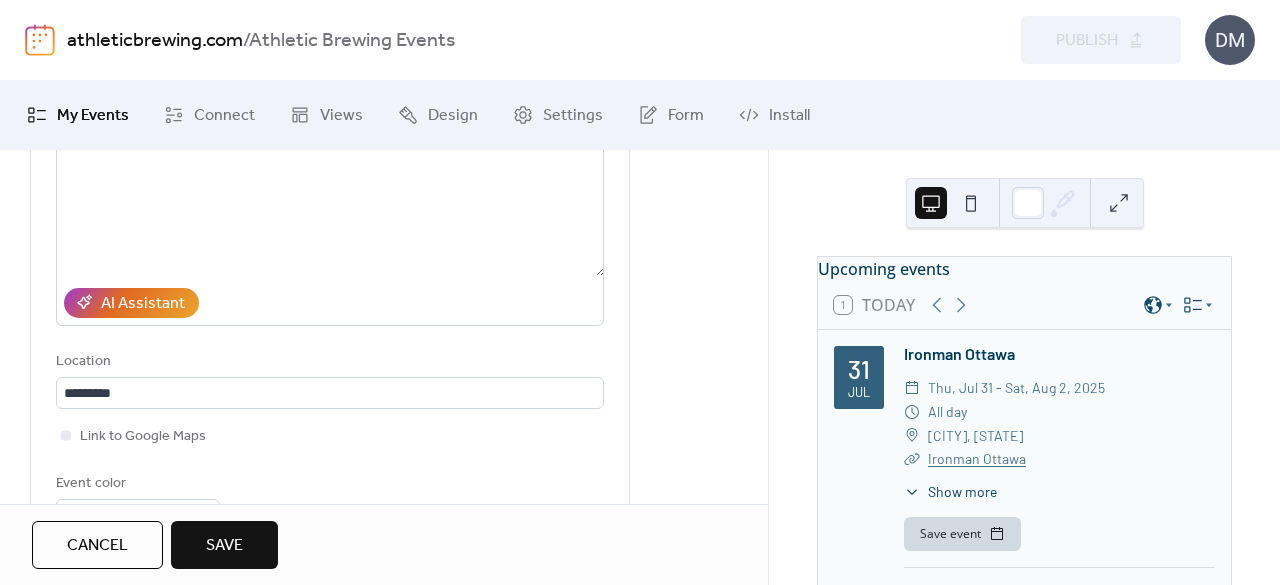 click on "Save" at bounding box center [224, 546] 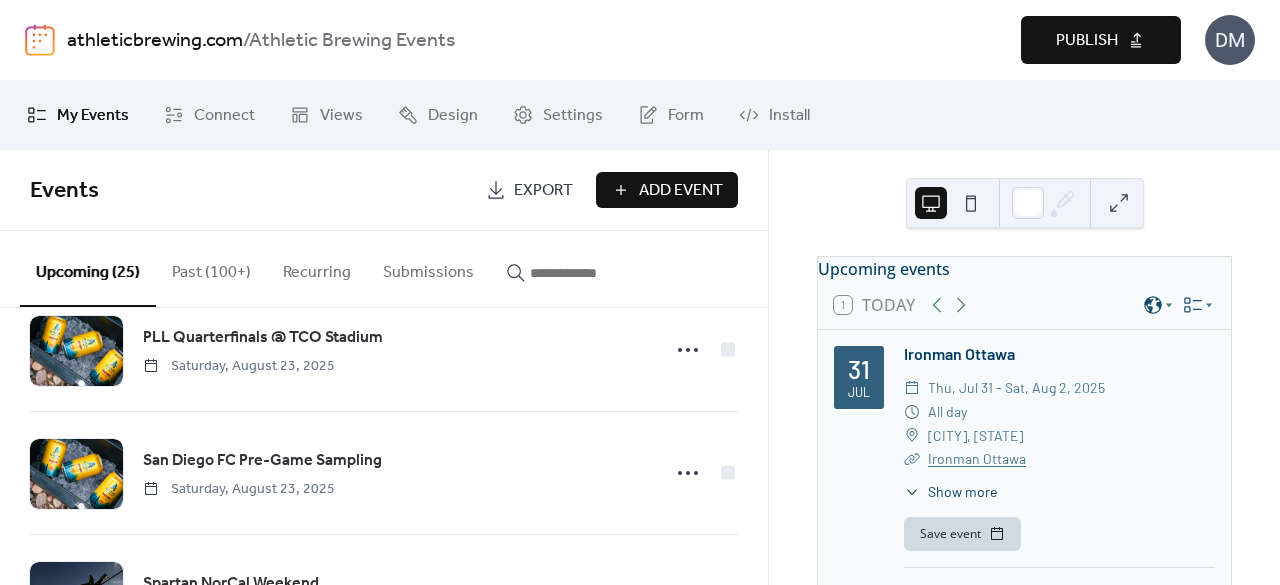 scroll, scrollTop: 2390, scrollLeft: 0, axis: vertical 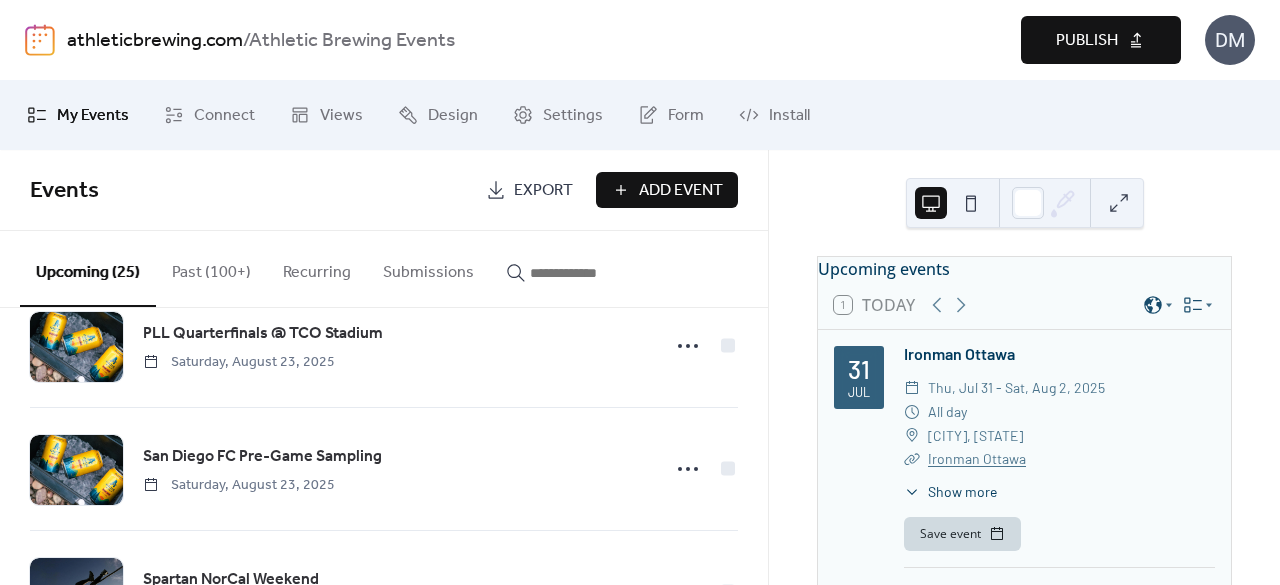 click on "Past (100+)" at bounding box center (211, 268) 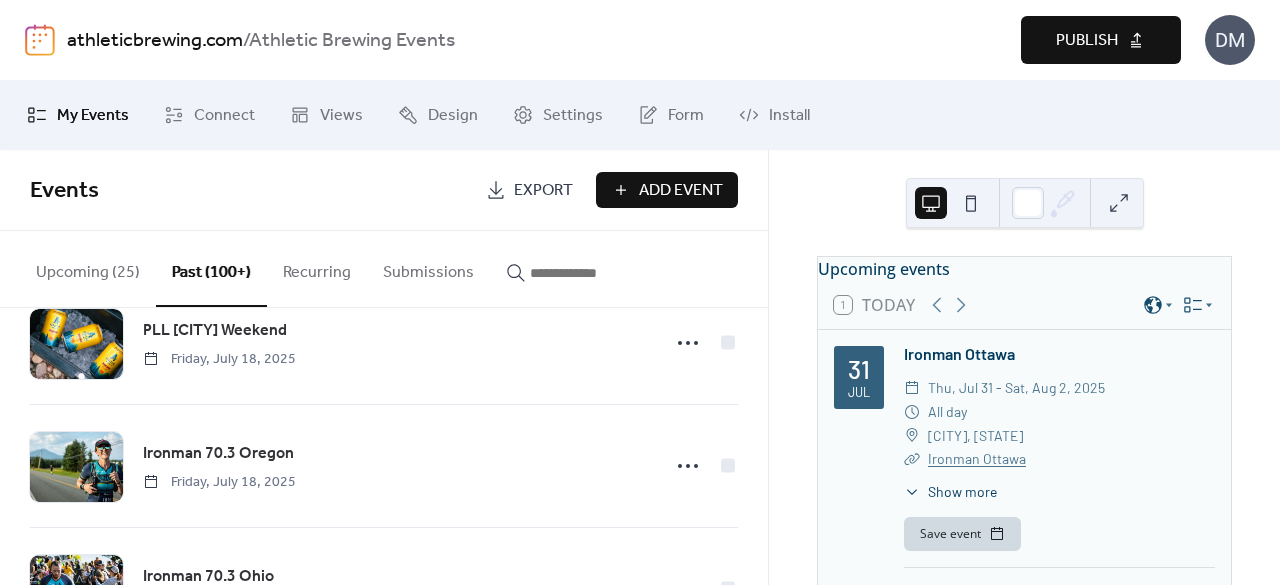 scroll, scrollTop: 2044, scrollLeft: 0, axis: vertical 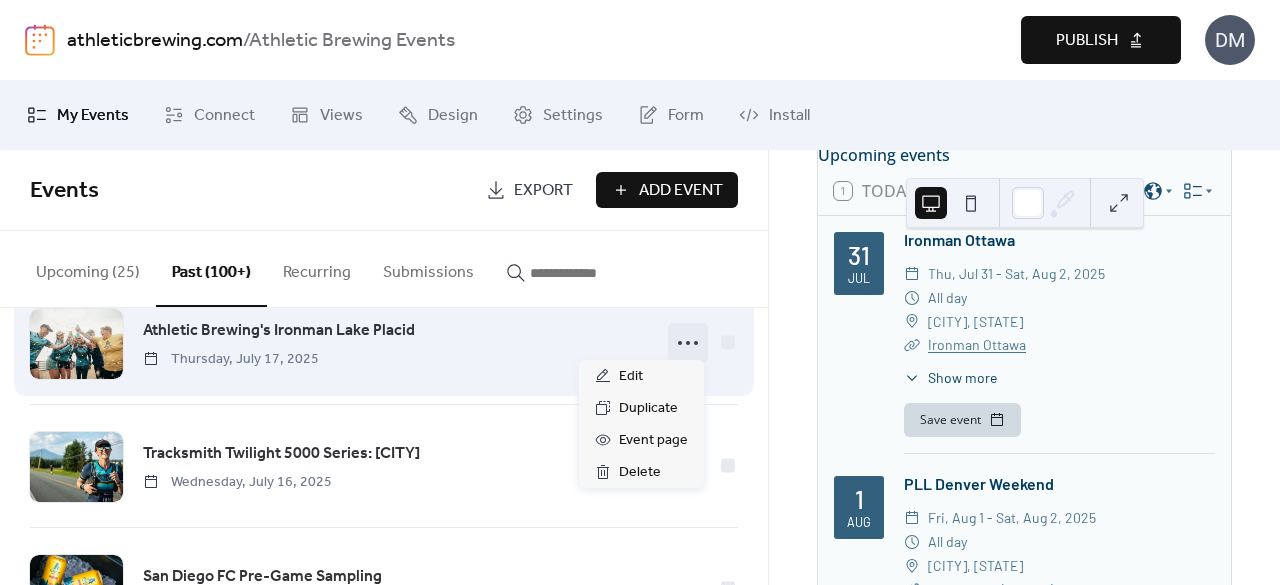 click 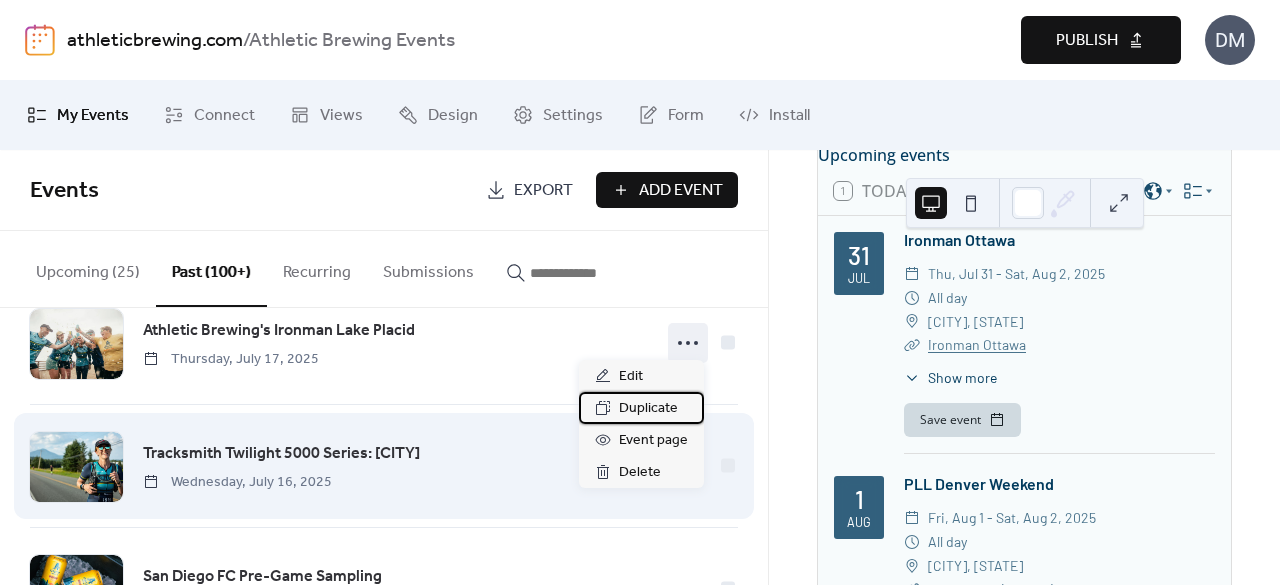 click on "Duplicate" at bounding box center [648, 409] 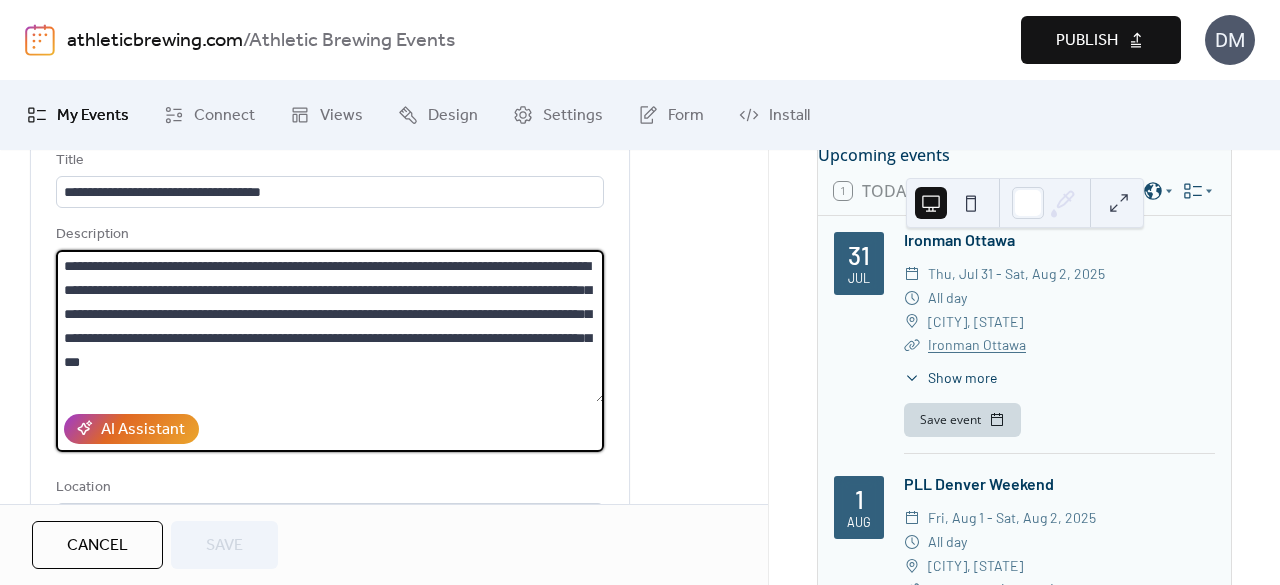 drag, startPoint x: 63, startPoint y: 400, endPoint x: 675, endPoint y: 500, distance: 620.1161 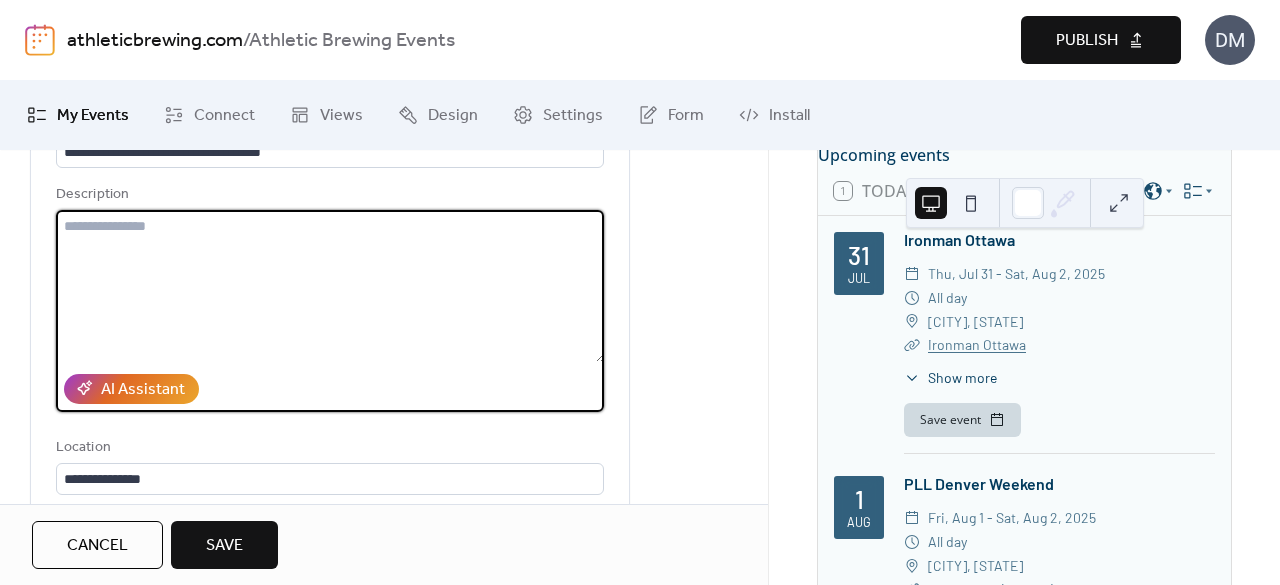 scroll, scrollTop: 36, scrollLeft: 0, axis: vertical 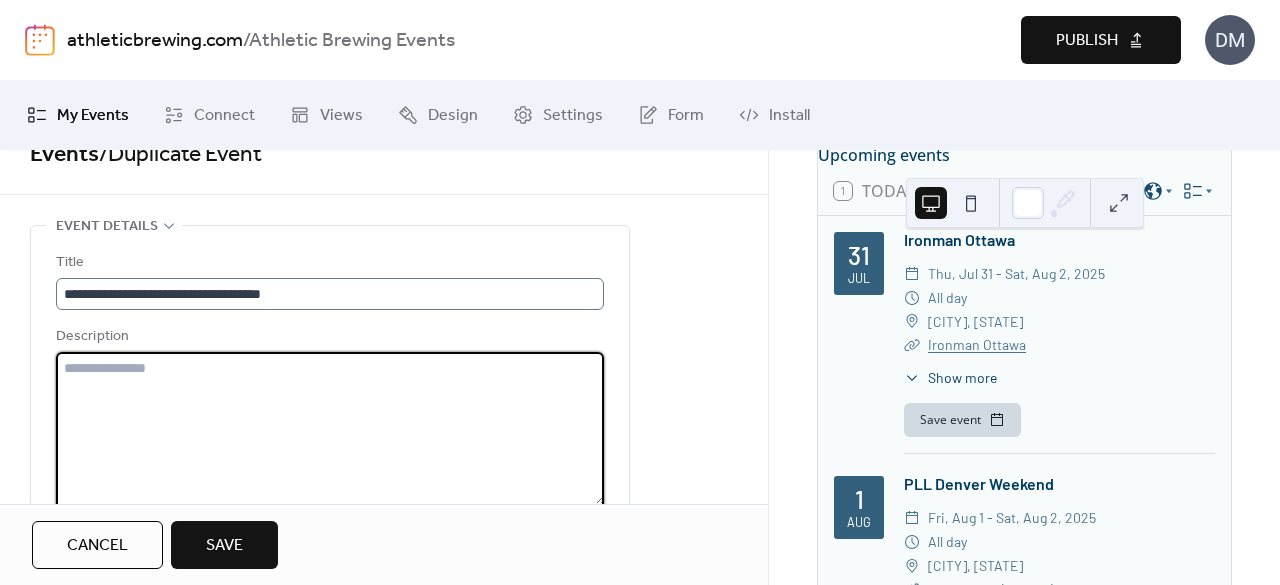 type 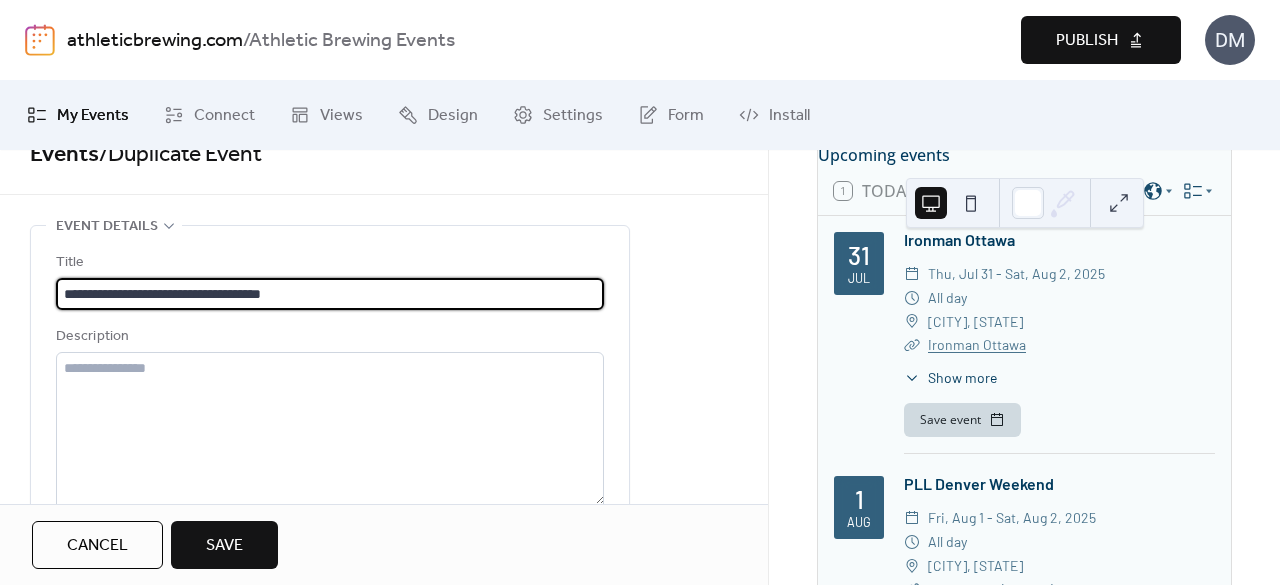 drag, startPoint x: 342, startPoint y: 293, endPoint x: 0, endPoint y: 215, distance: 350.78198 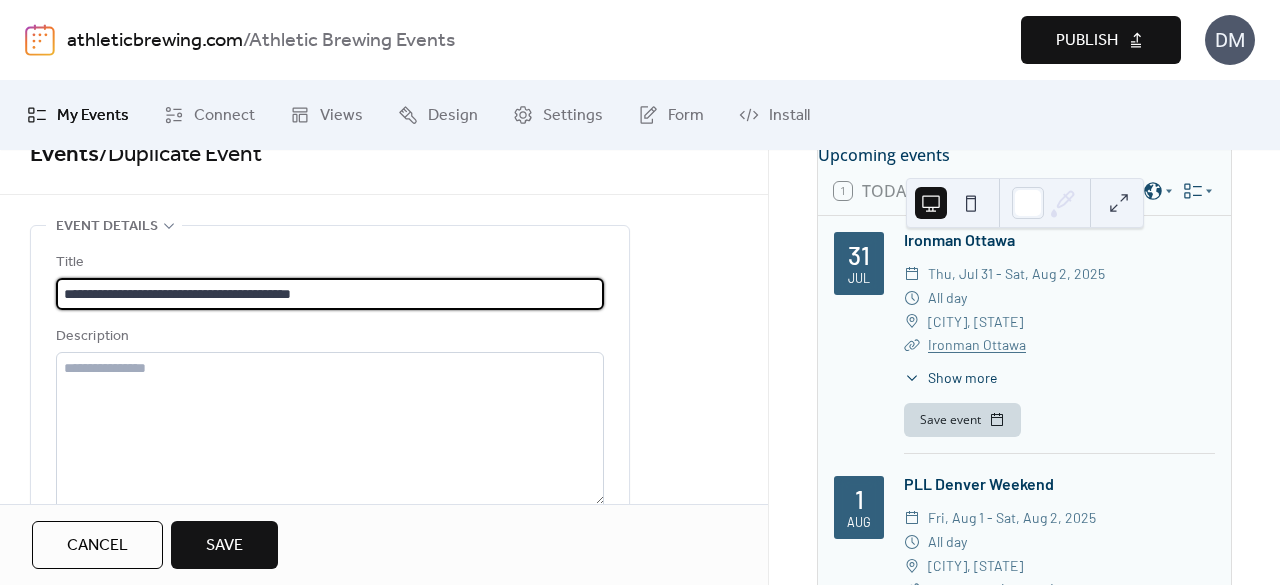 type on "**********" 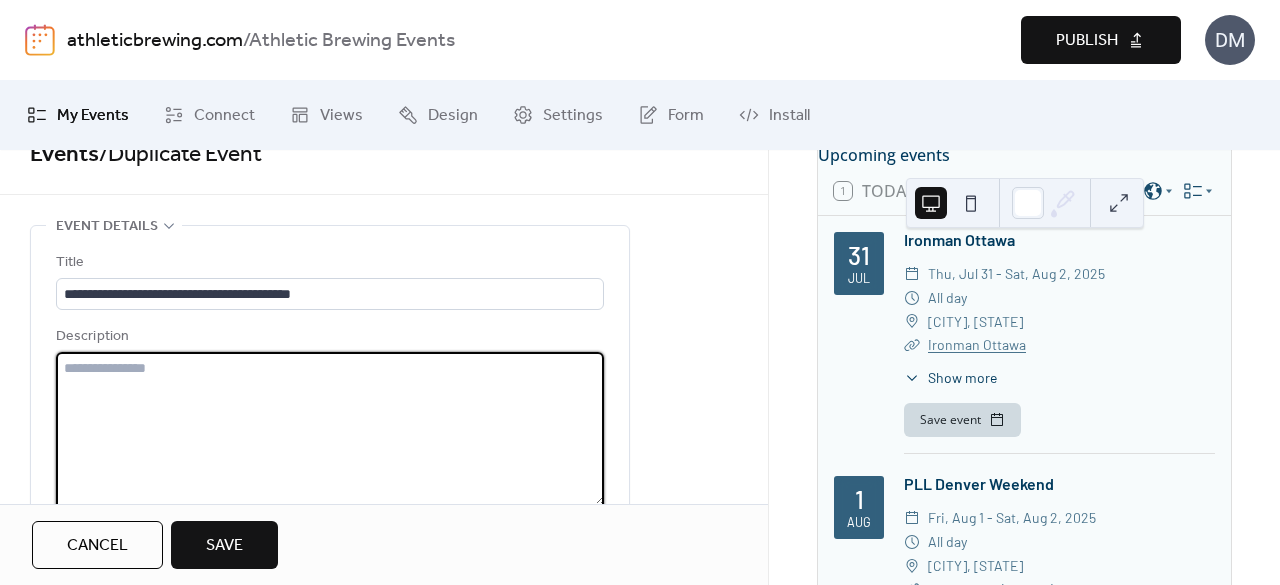 click at bounding box center [330, 428] 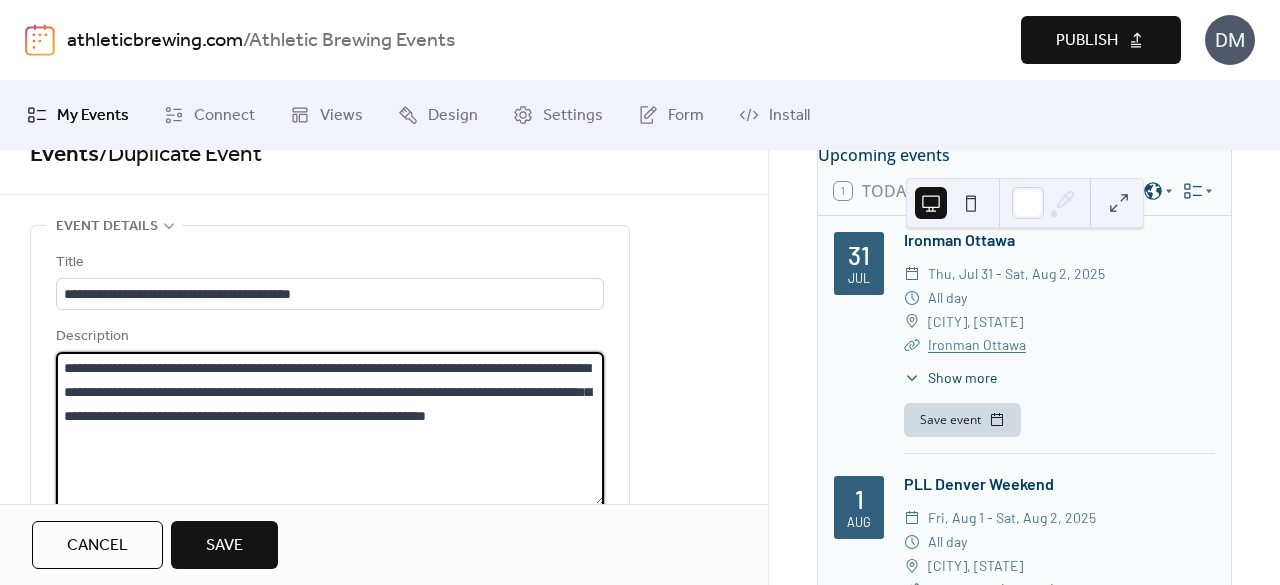 click on "**********" at bounding box center [330, 428] 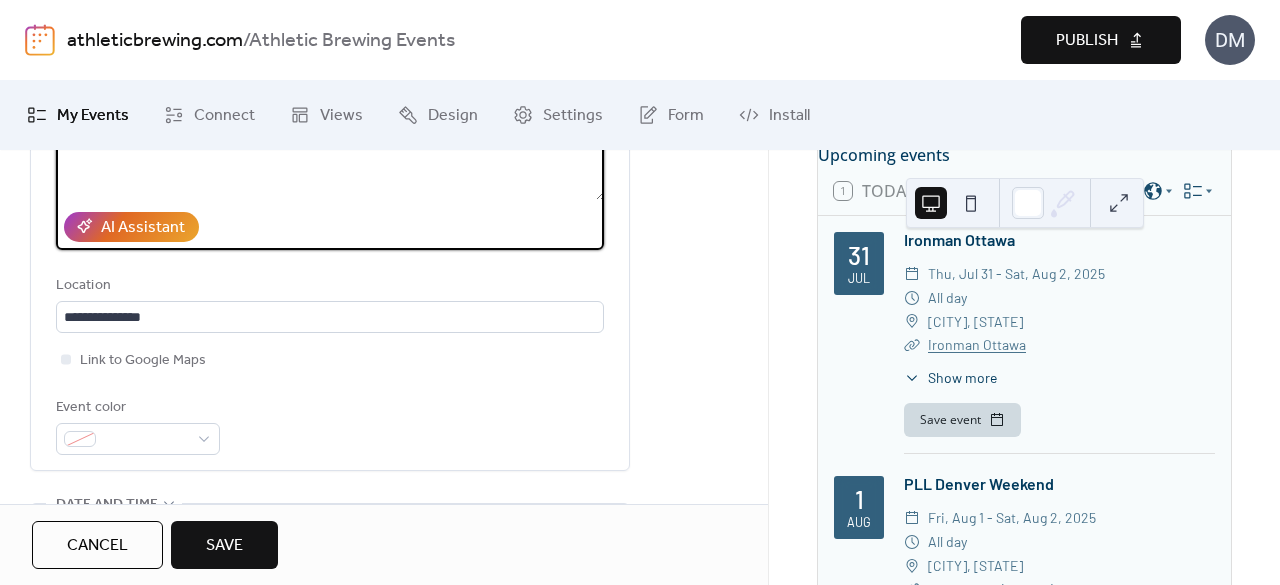 scroll, scrollTop: 344, scrollLeft: 0, axis: vertical 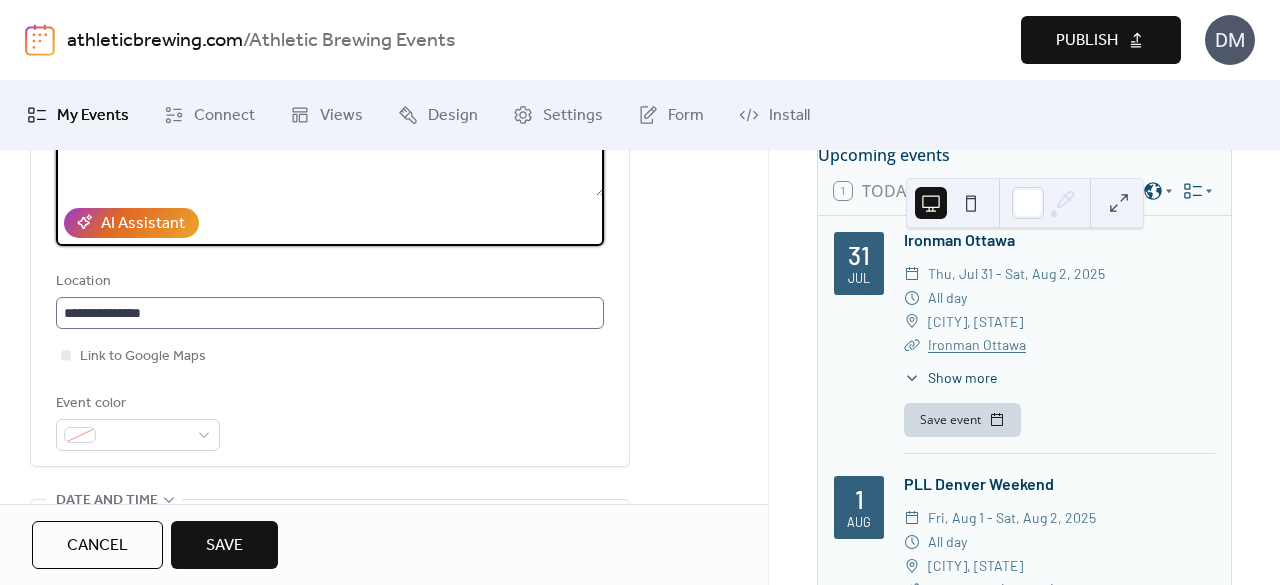 type on "**********" 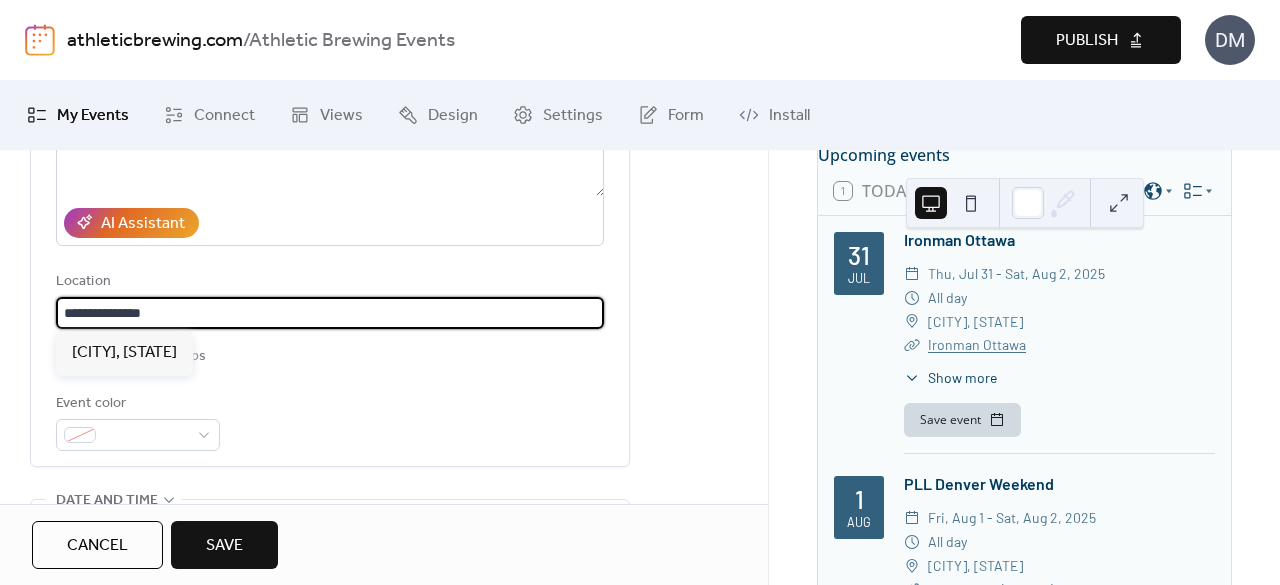drag, startPoint x: 186, startPoint y: 306, endPoint x: 10, endPoint y: 277, distance: 178.3732 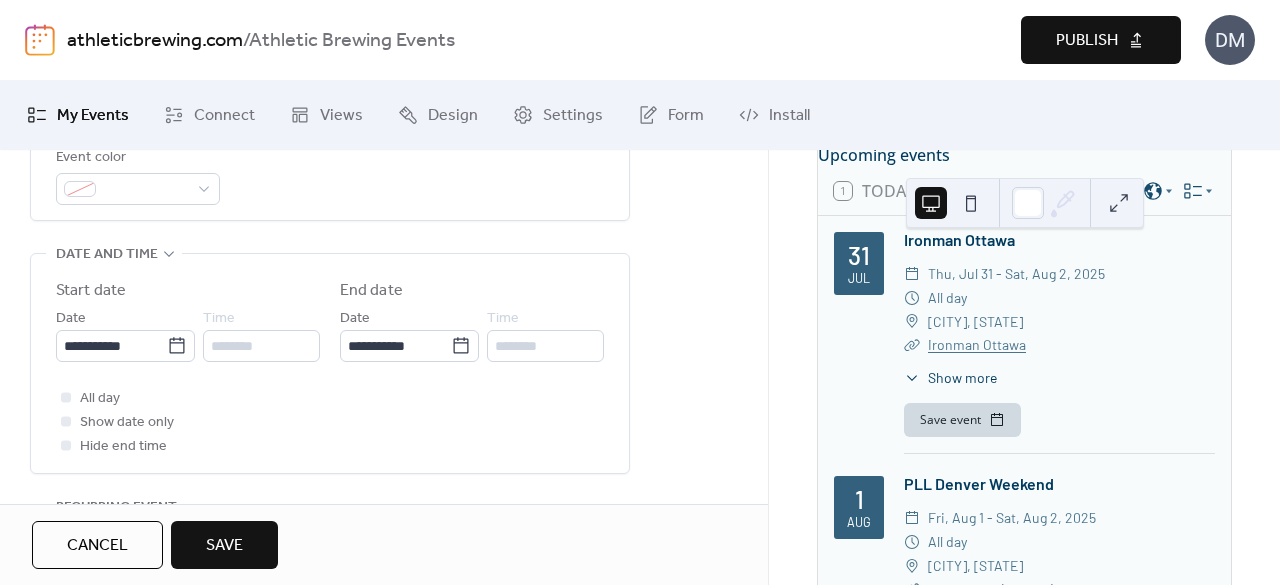 scroll, scrollTop: 604, scrollLeft: 0, axis: vertical 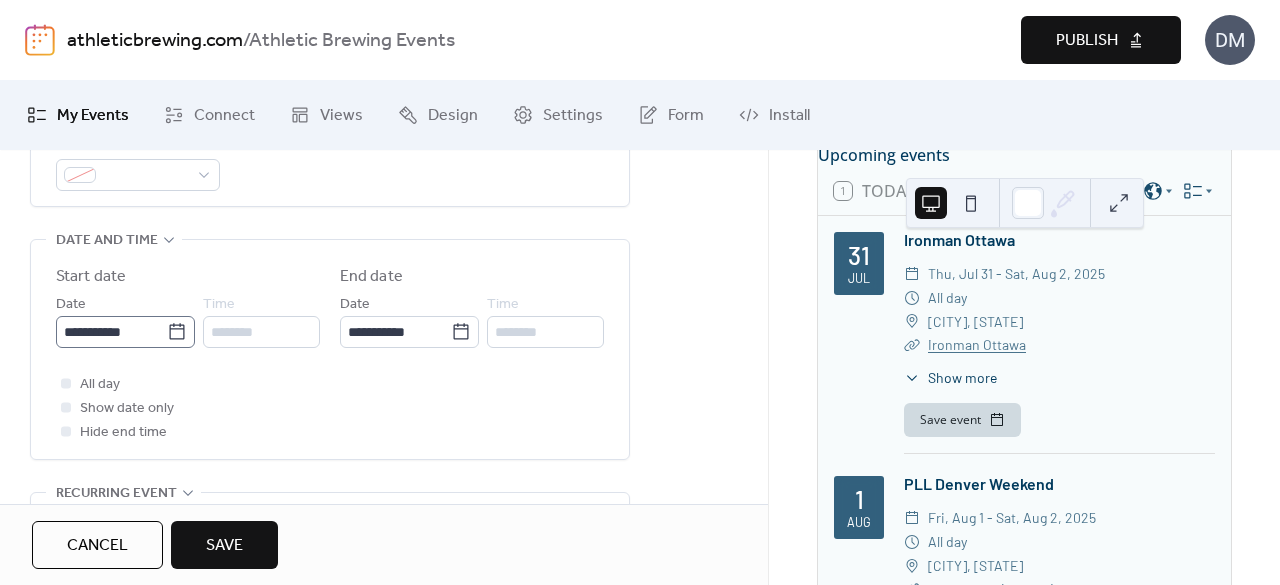 type on "**********" 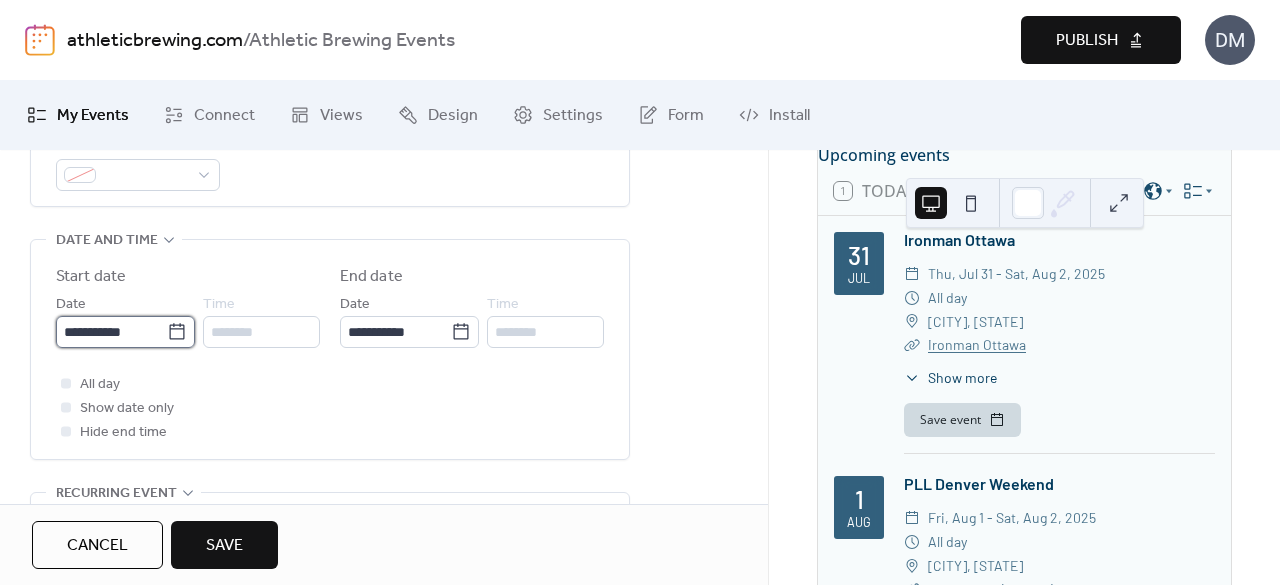 click on "**********" at bounding box center (111, 332) 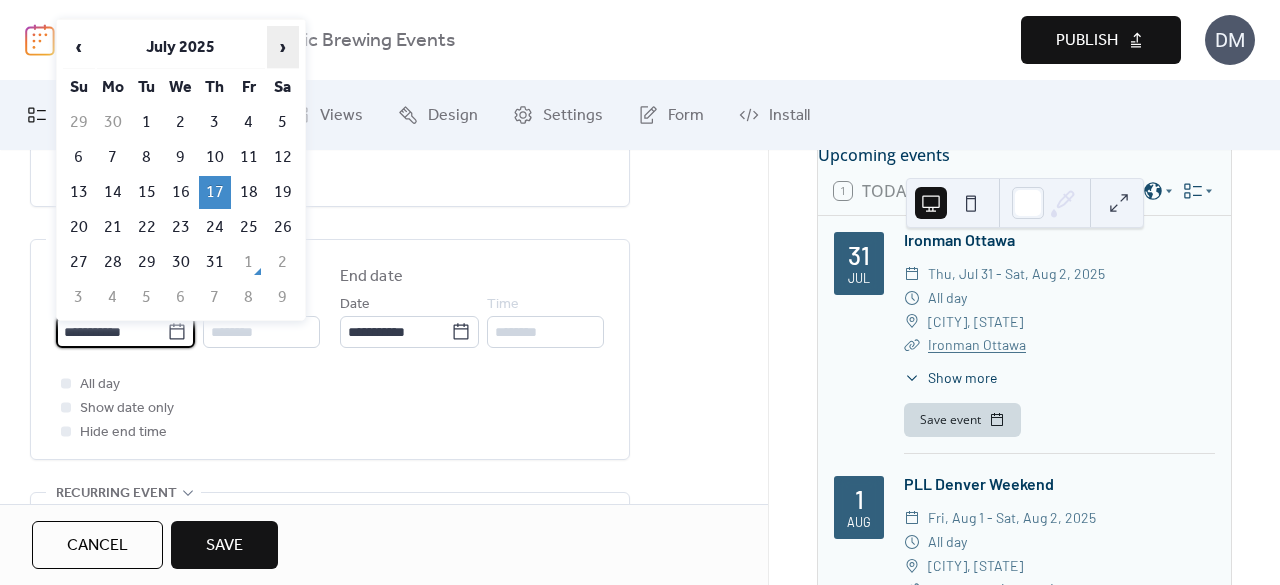 click on "›" at bounding box center (283, 47) 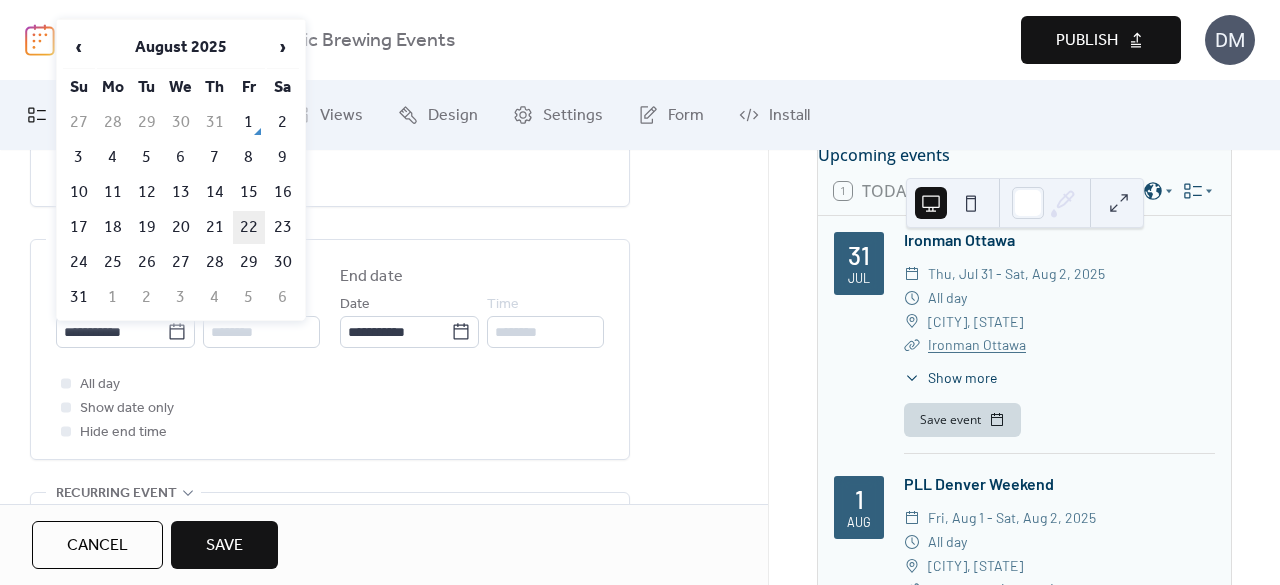 click on "22" at bounding box center [249, 227] 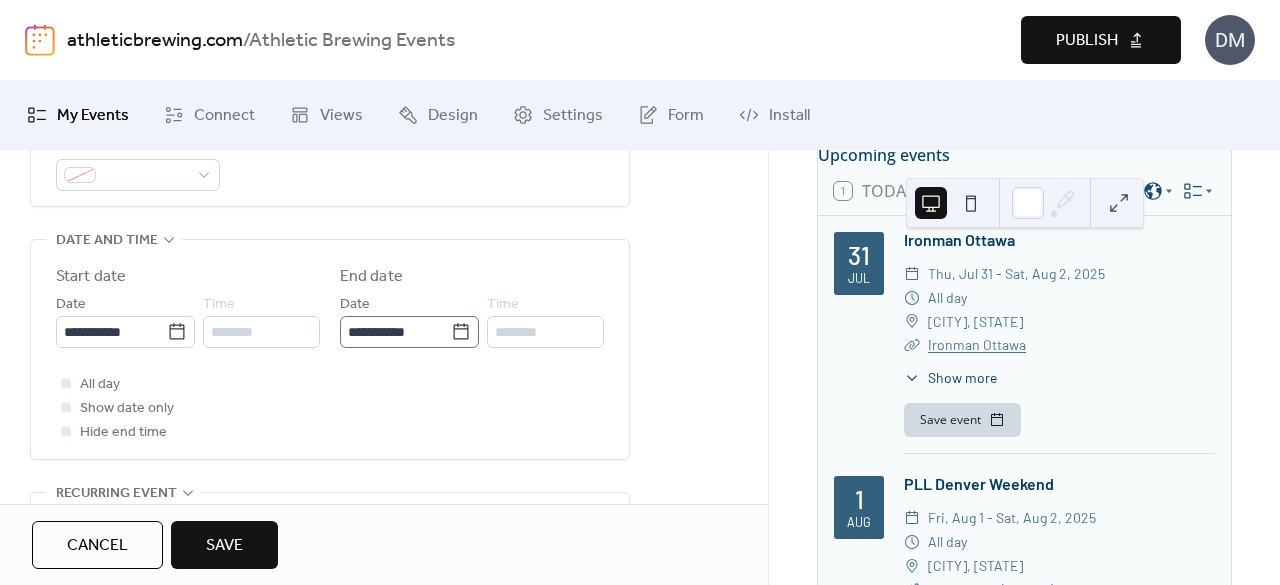 click 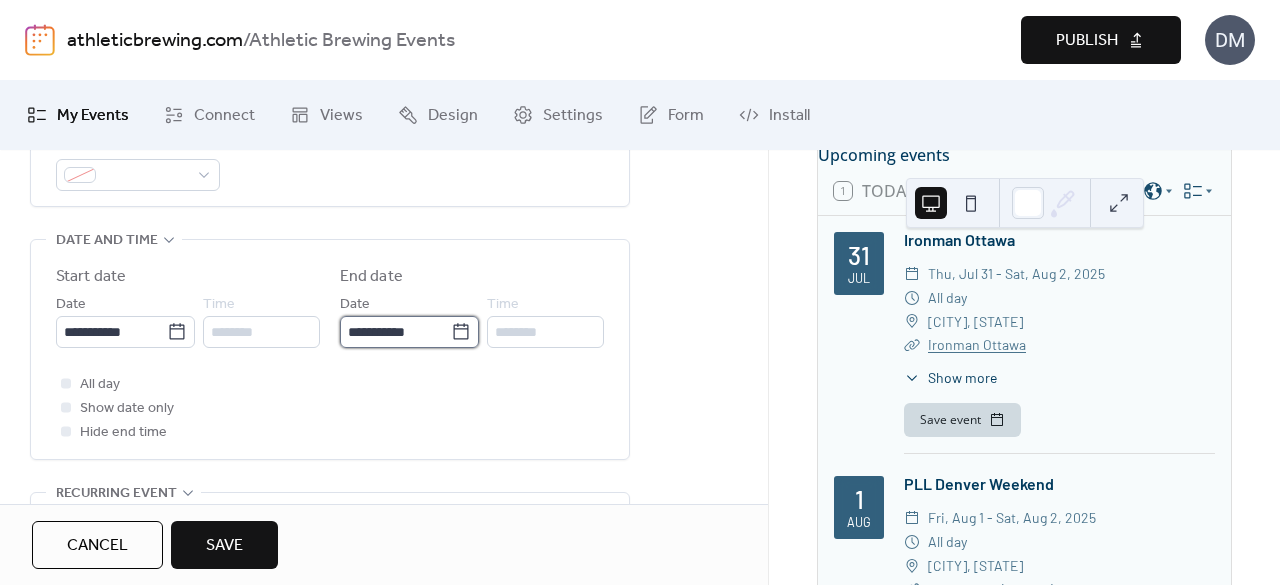 click on "**********" at bounding box center [395, 332] 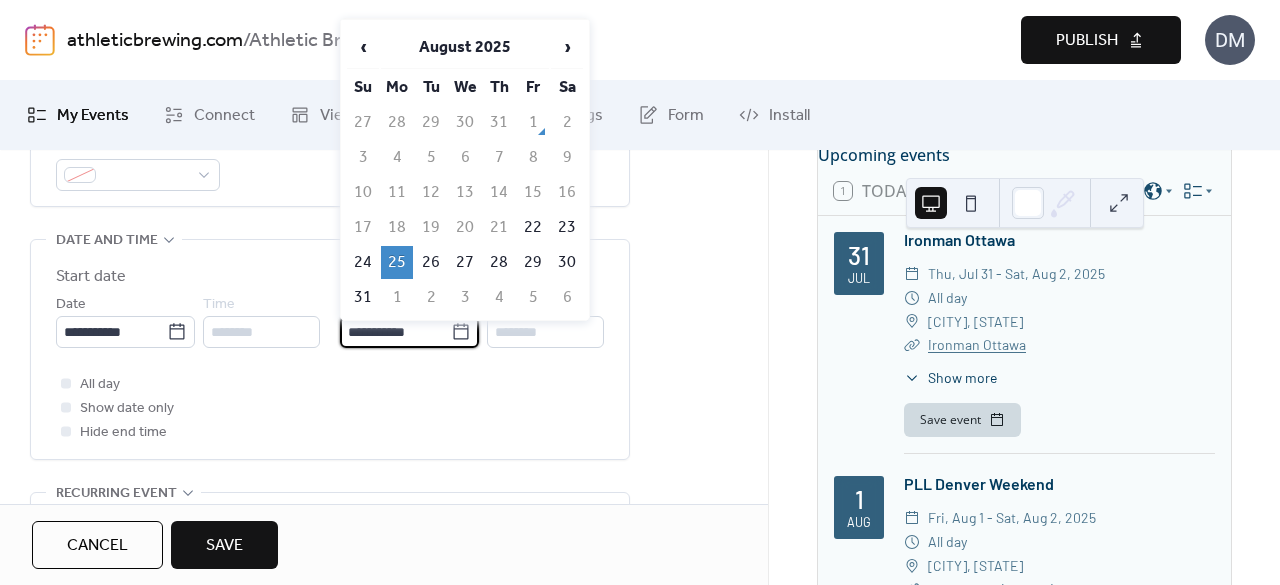 click on "22" at bounding box center [533, 227] 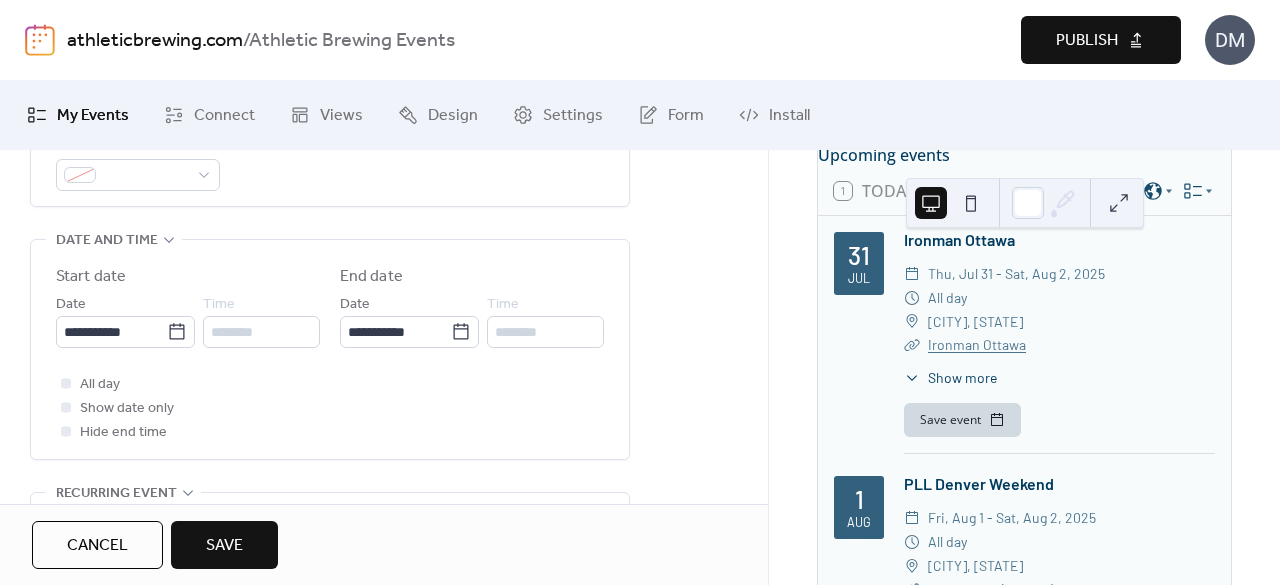 click on "**********" at bounding box center (384, 384) 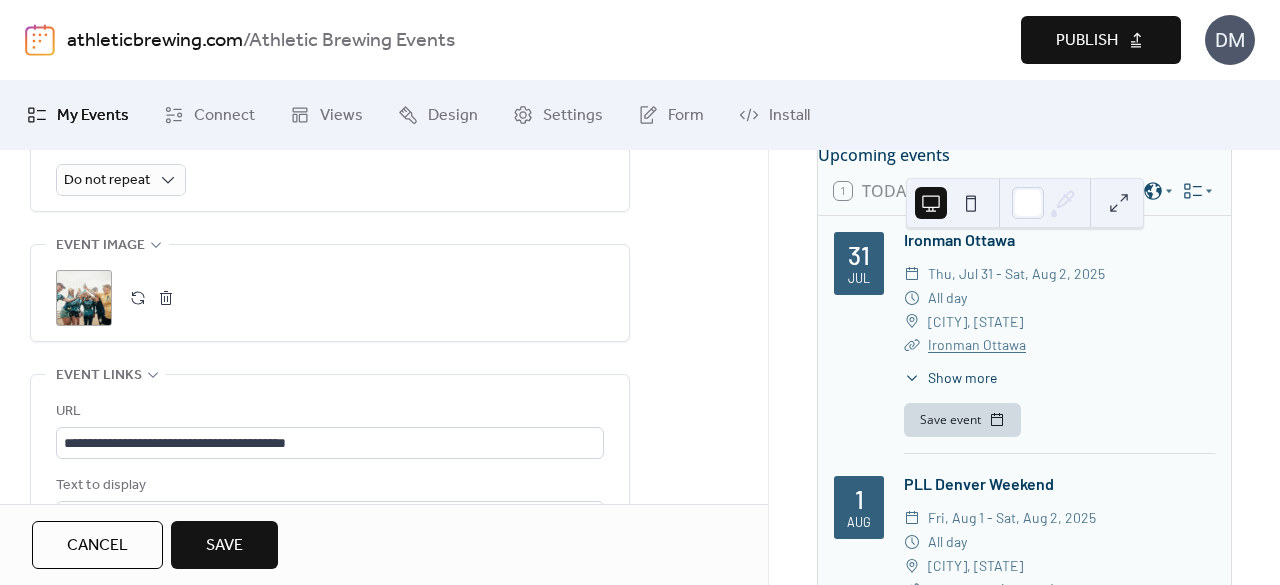 scroll, scrollTop: 958, scrollLeft: 0, axis: vertical 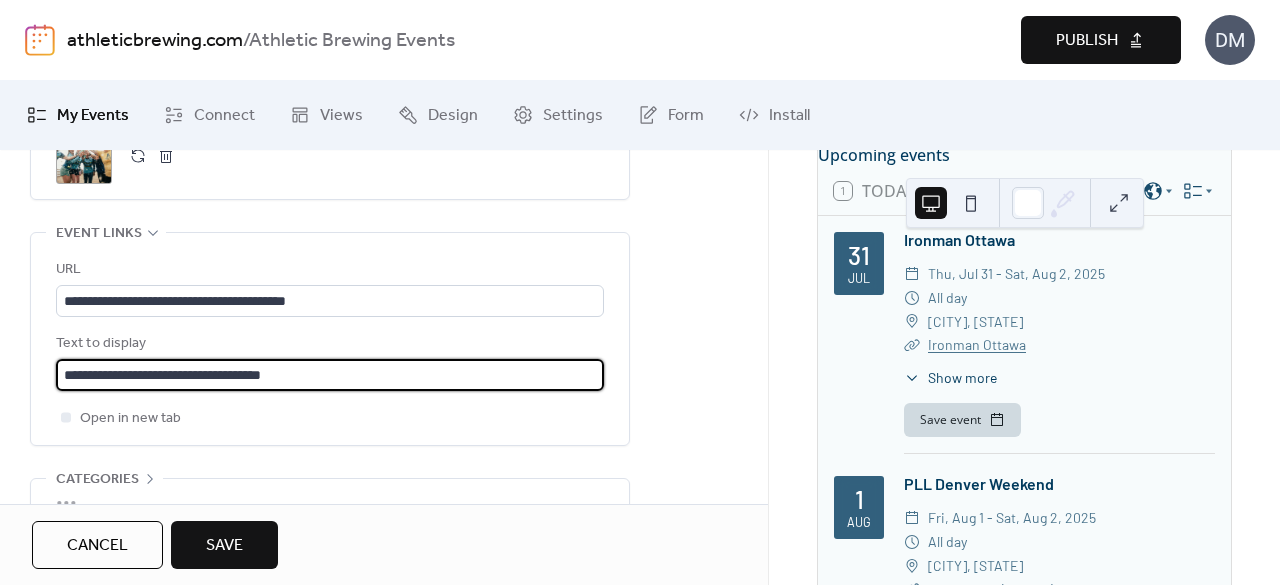 drag, startPoint x: 343, startPoint y: 365, endPoint x: 0, endPoint y: 298, distance: 349.48248 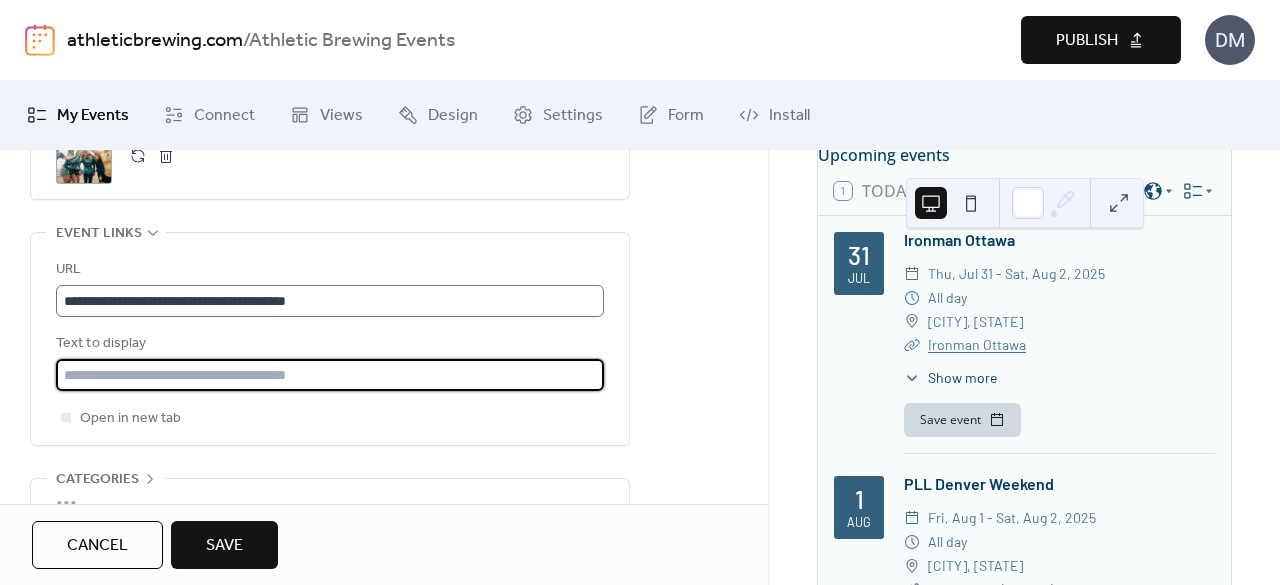 type 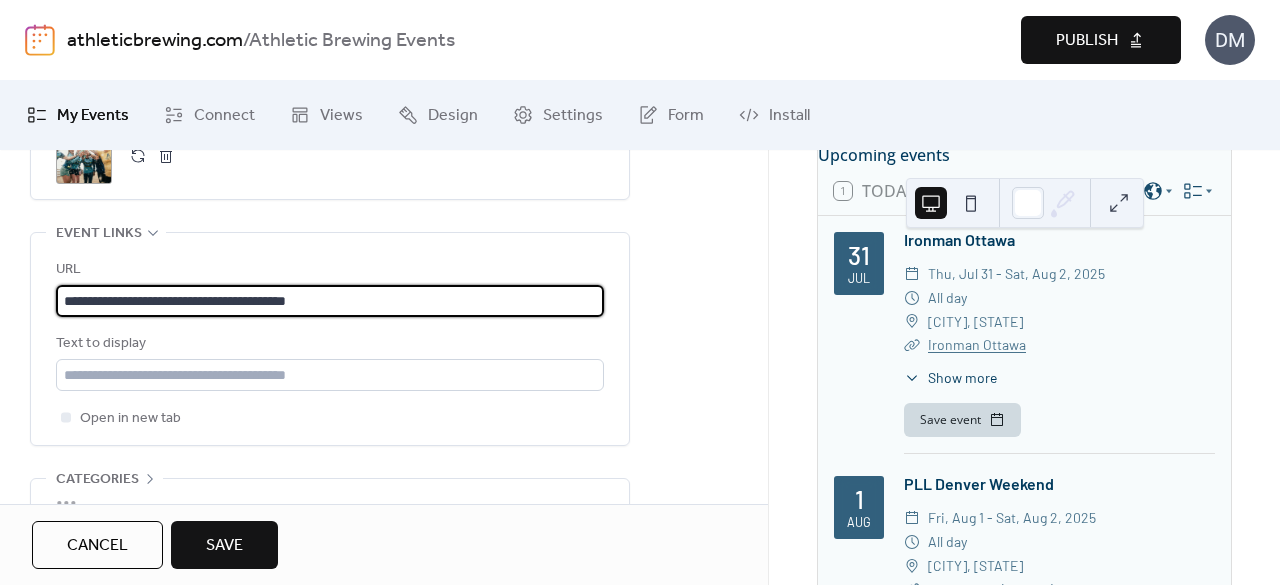 scroll, scrollTop: 0, scrollLeft: 0, axis: both 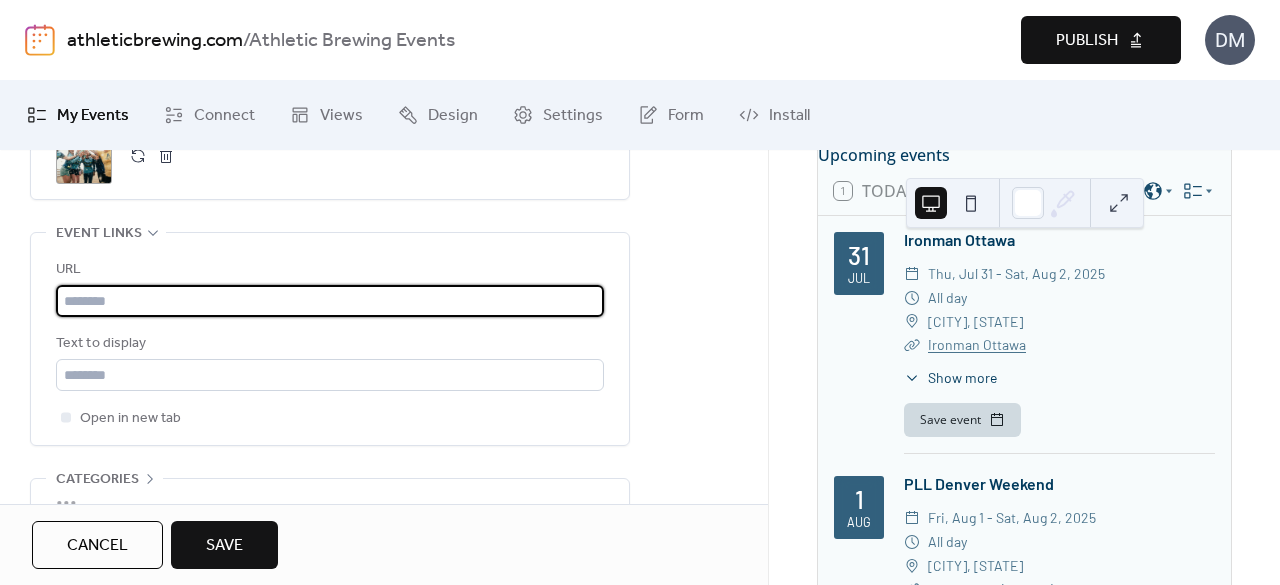 paste on "**********" 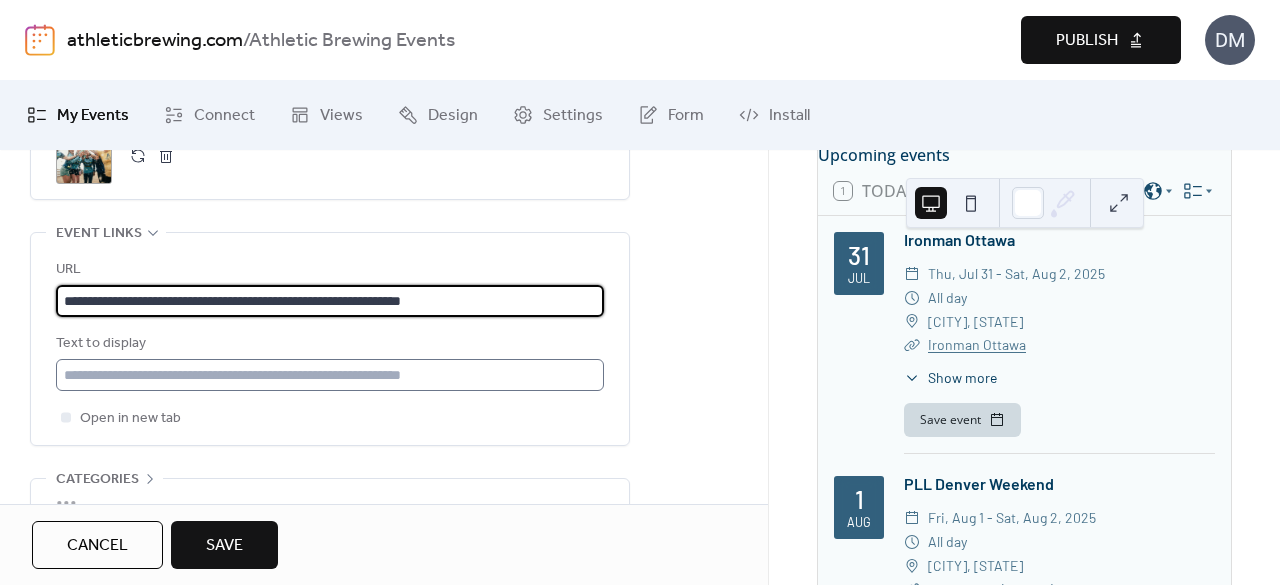 type on "**********" 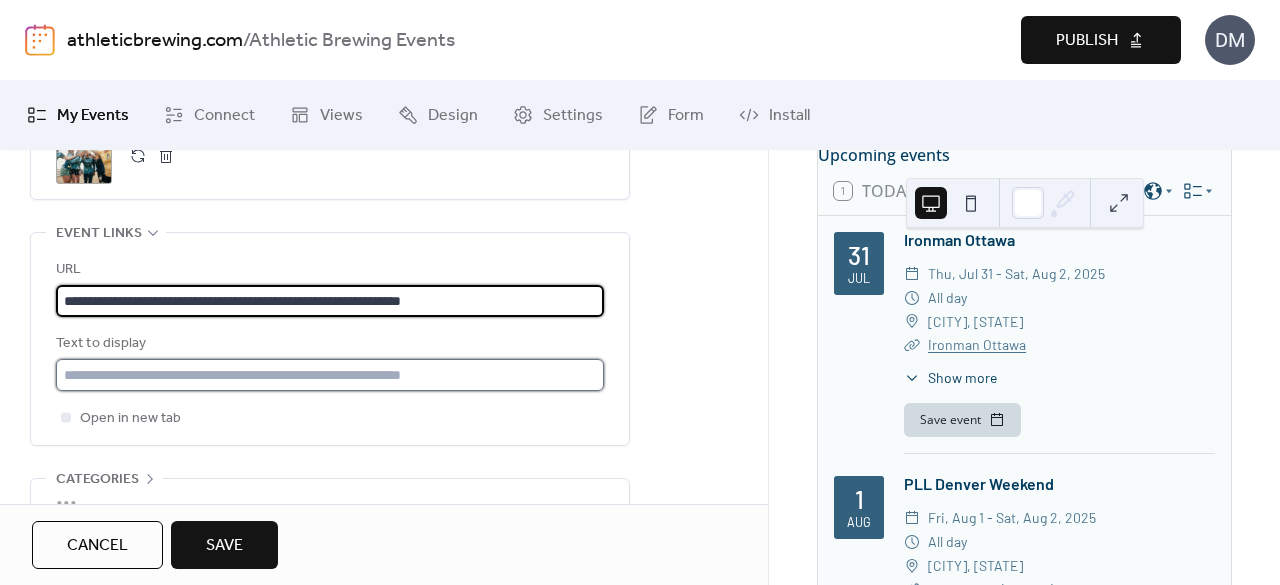 click at bounding box center (330, 375) 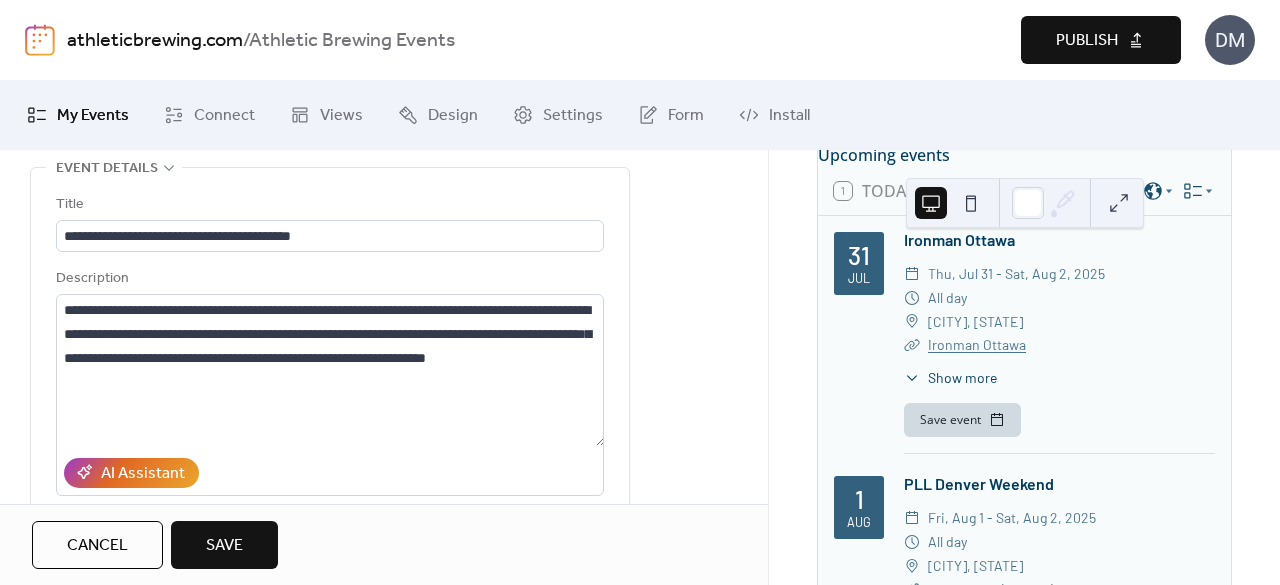 scroll, scrollTop: 0, scrollLeft: 0, axis: both 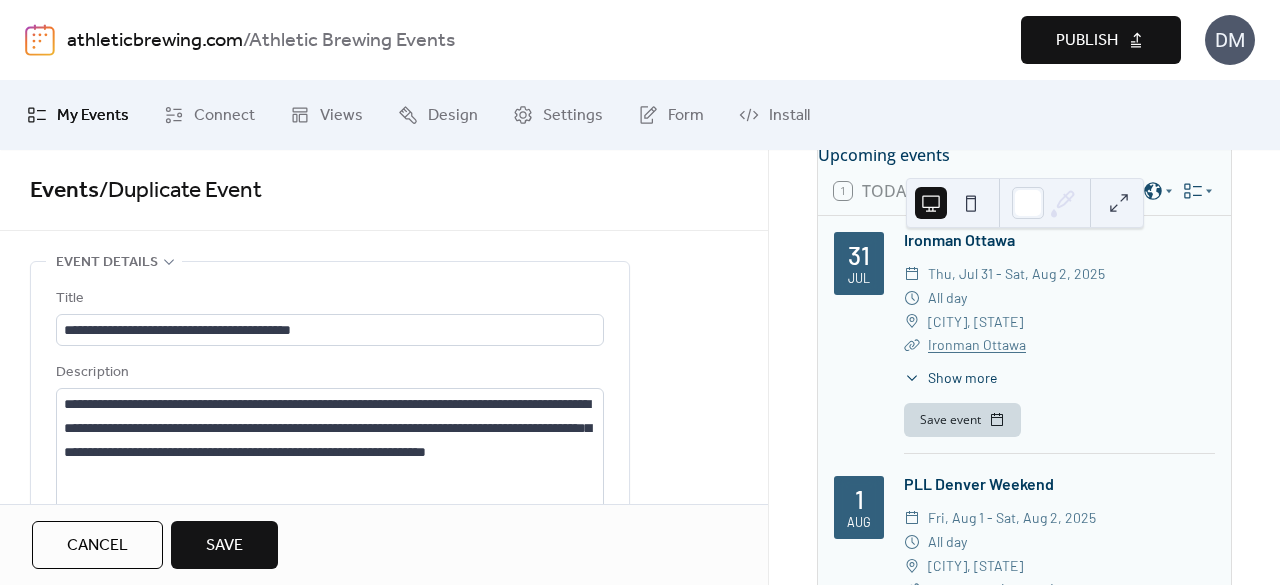 click on "**********" at bounding box center [384, 988] 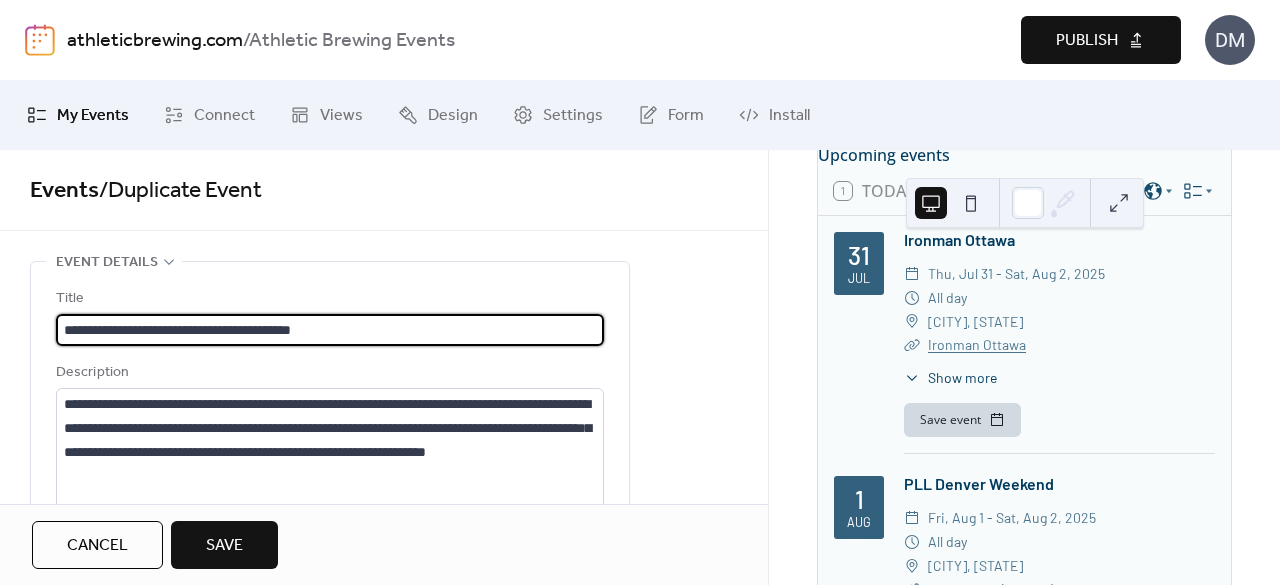 scroll, scrollTop: 0, scrollLeft: 0, axis: both 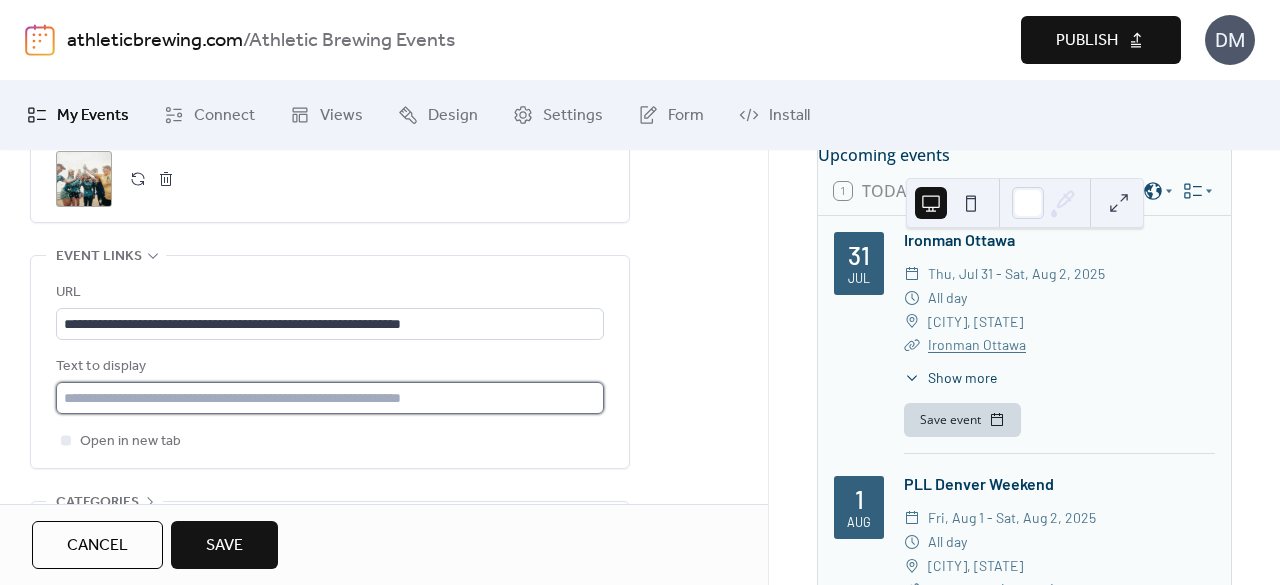 click at bounding box center [330, 398] 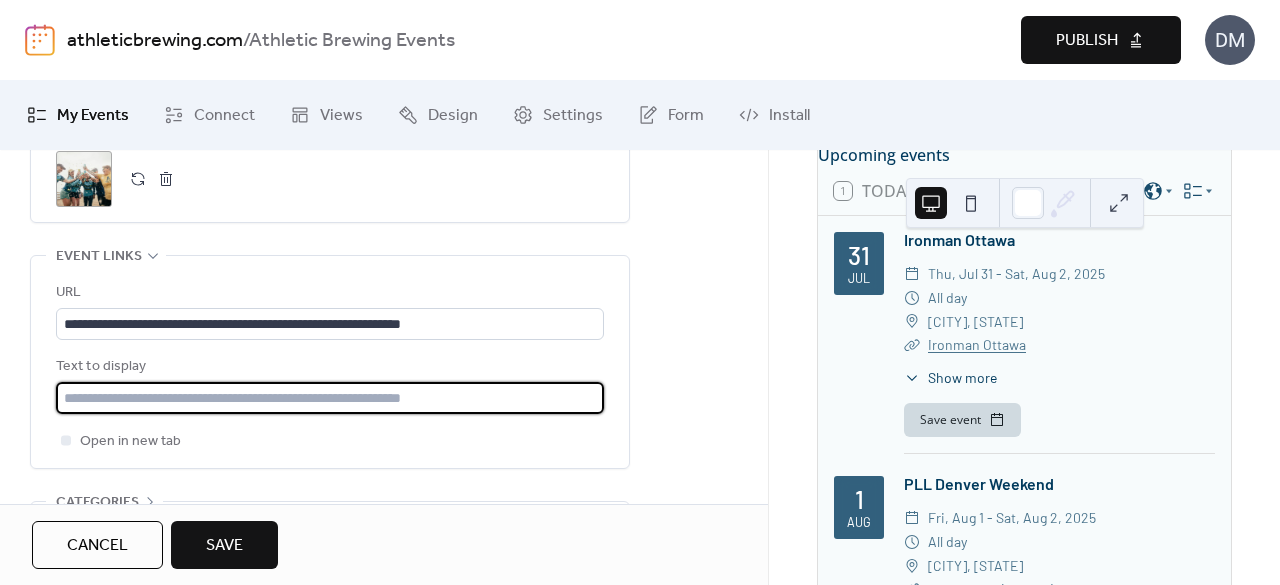 paste on "**********" 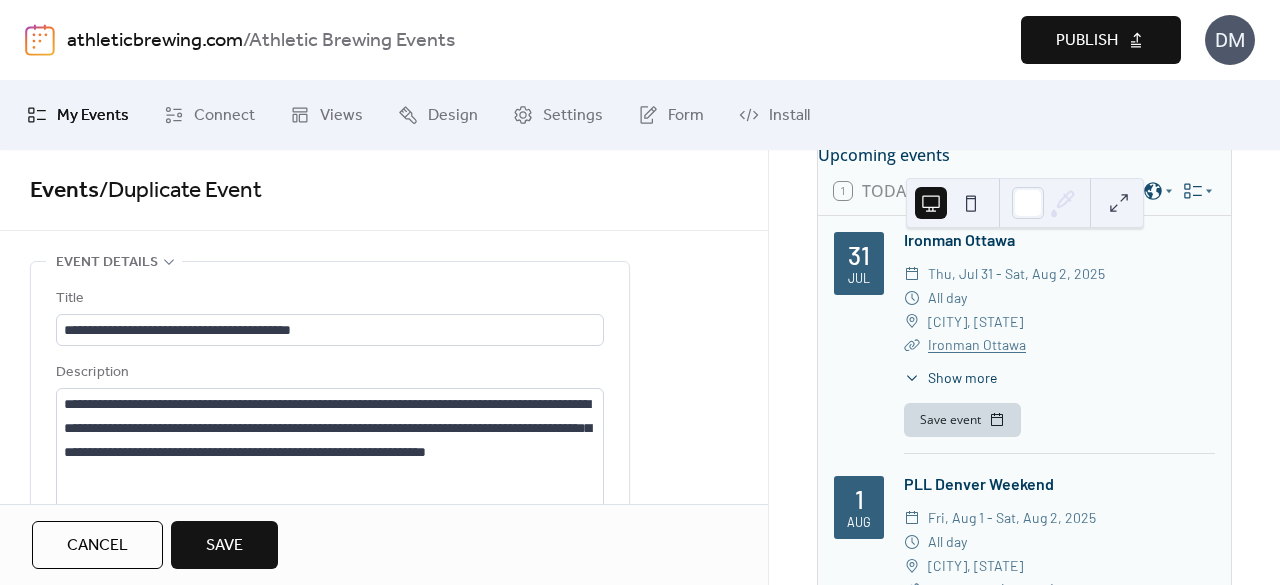 scroll, scrollTop: 2, scrollLeft: 0, axis: vertical 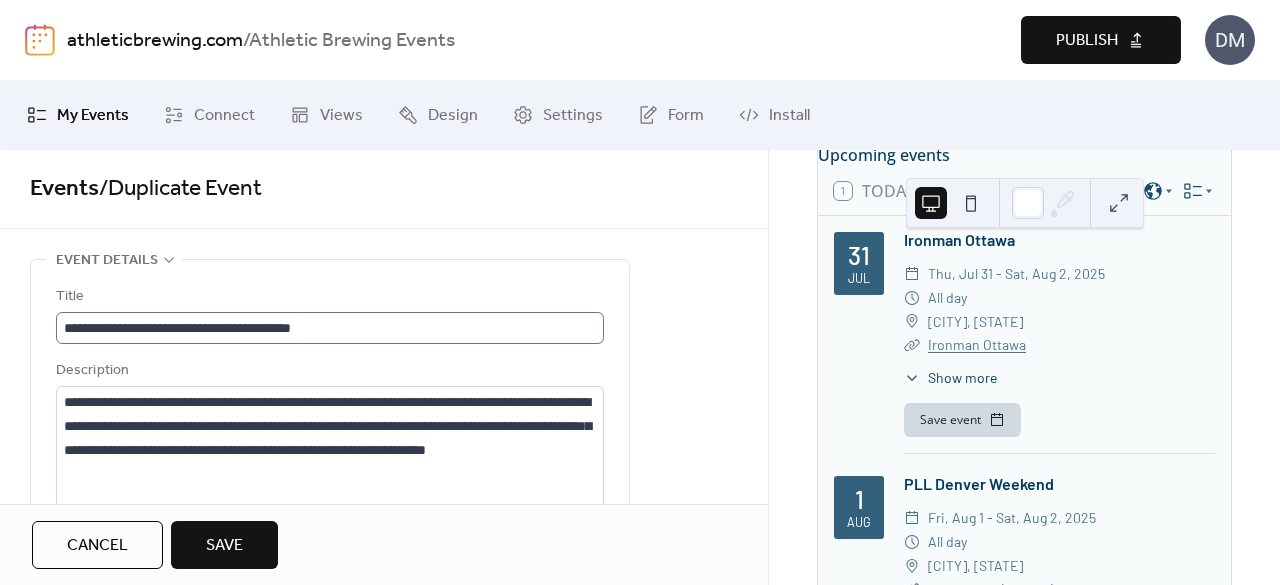 type on "**********" 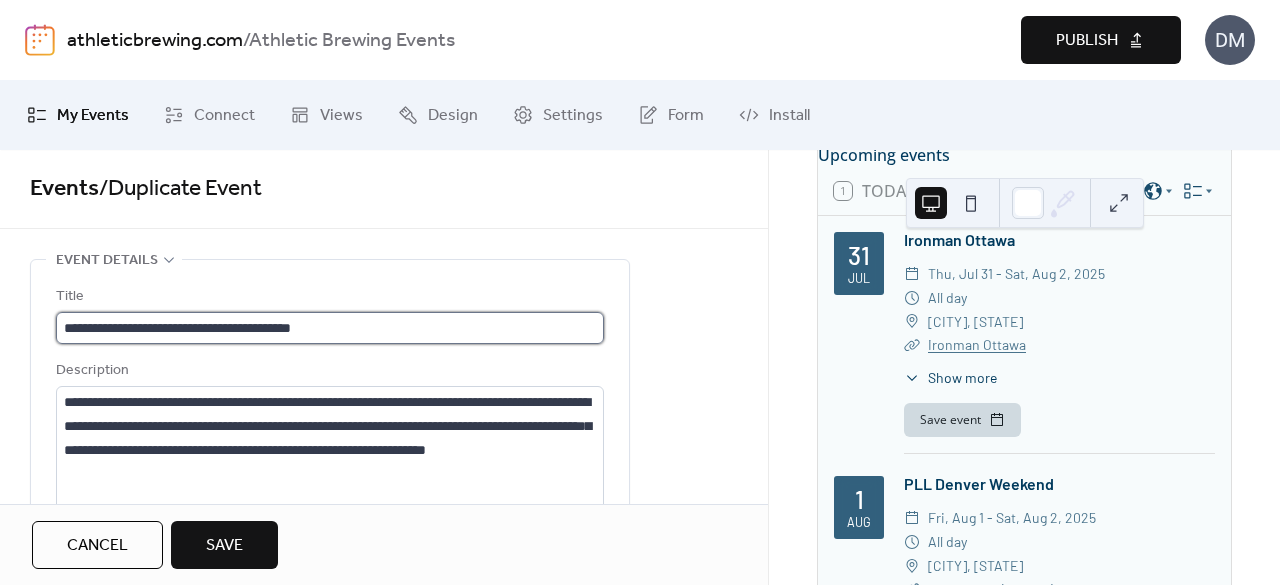 click on "**********" at bounding box center [330, 328] 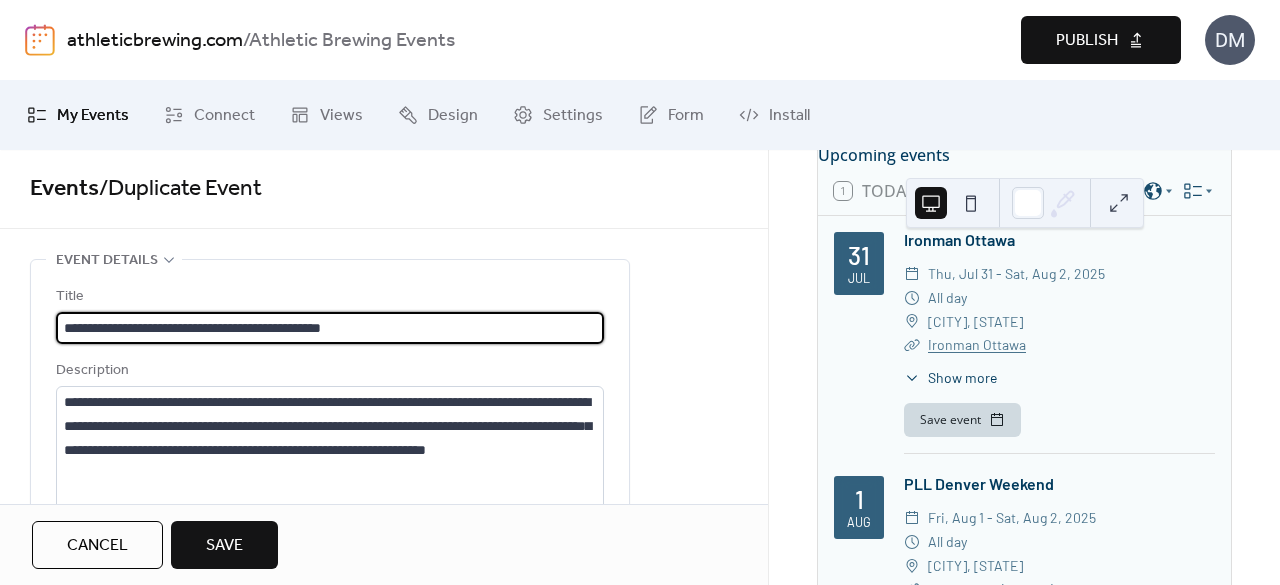 scroll, scrollTop: 1, scrollLeft: 0, axis: vertical 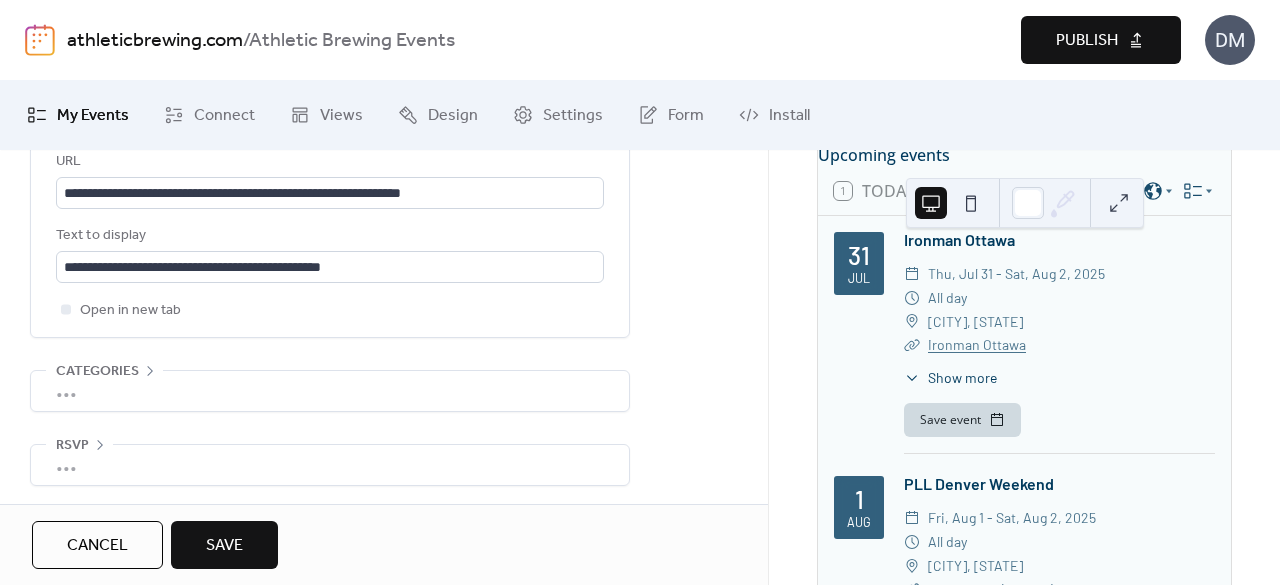 type on "**********" 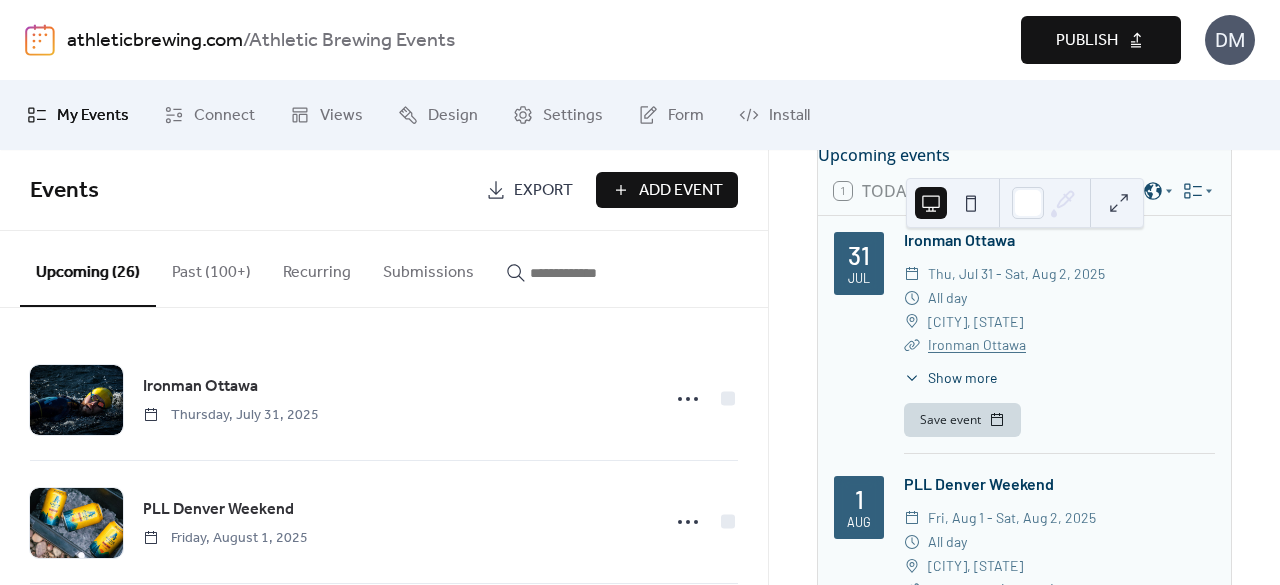 click on "Publish" at bounding box center (1087, 41) 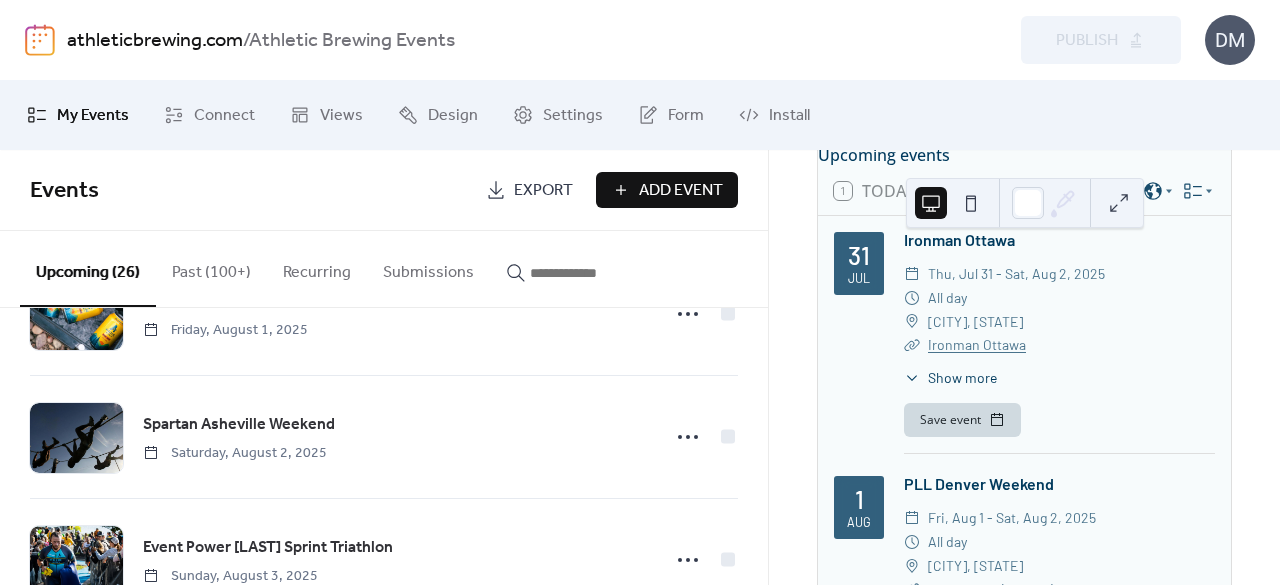 scroll, scrollTop: 249, scrollLeft: 0, axis: vertical 